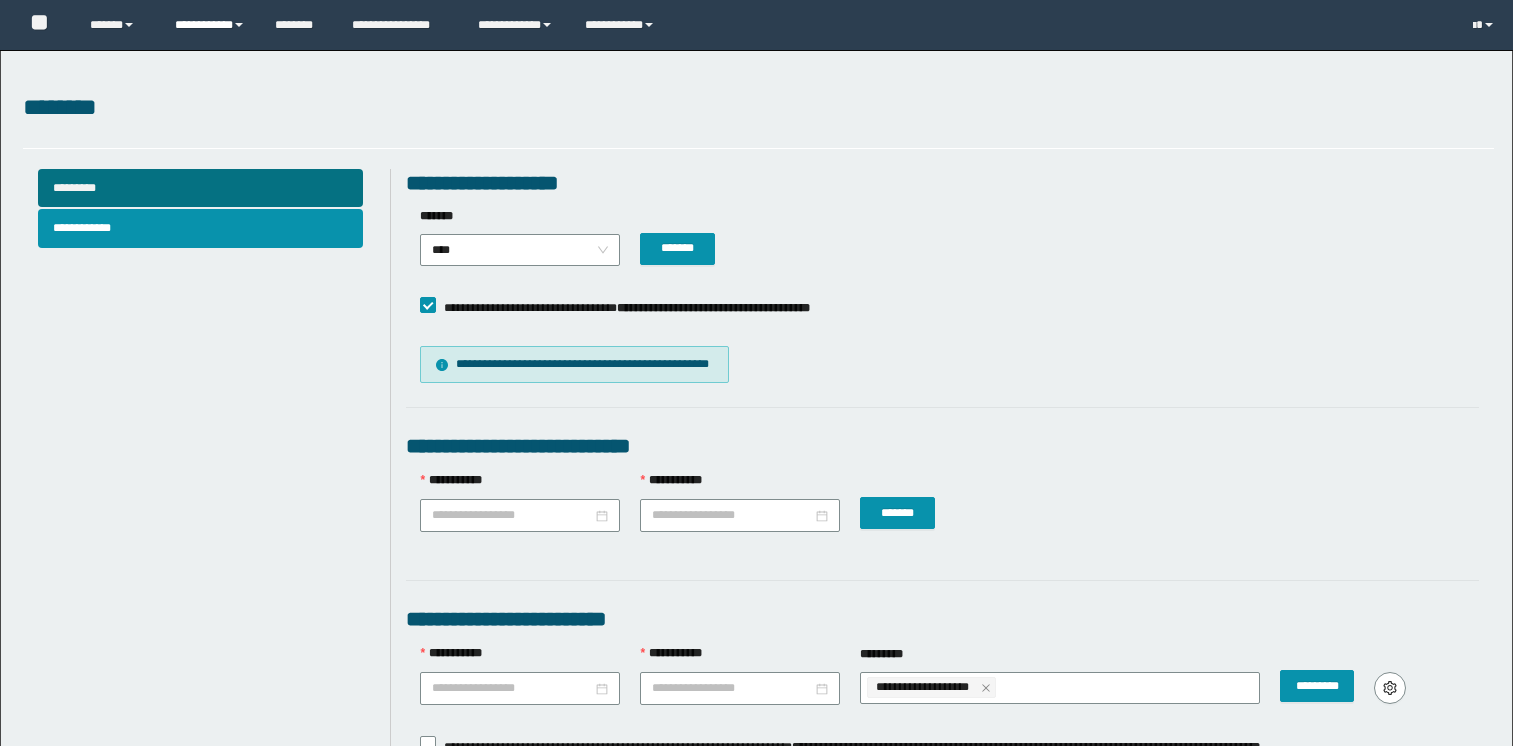scroll, scrollTop: 1200, scrollLeft: 0, axis: vertical 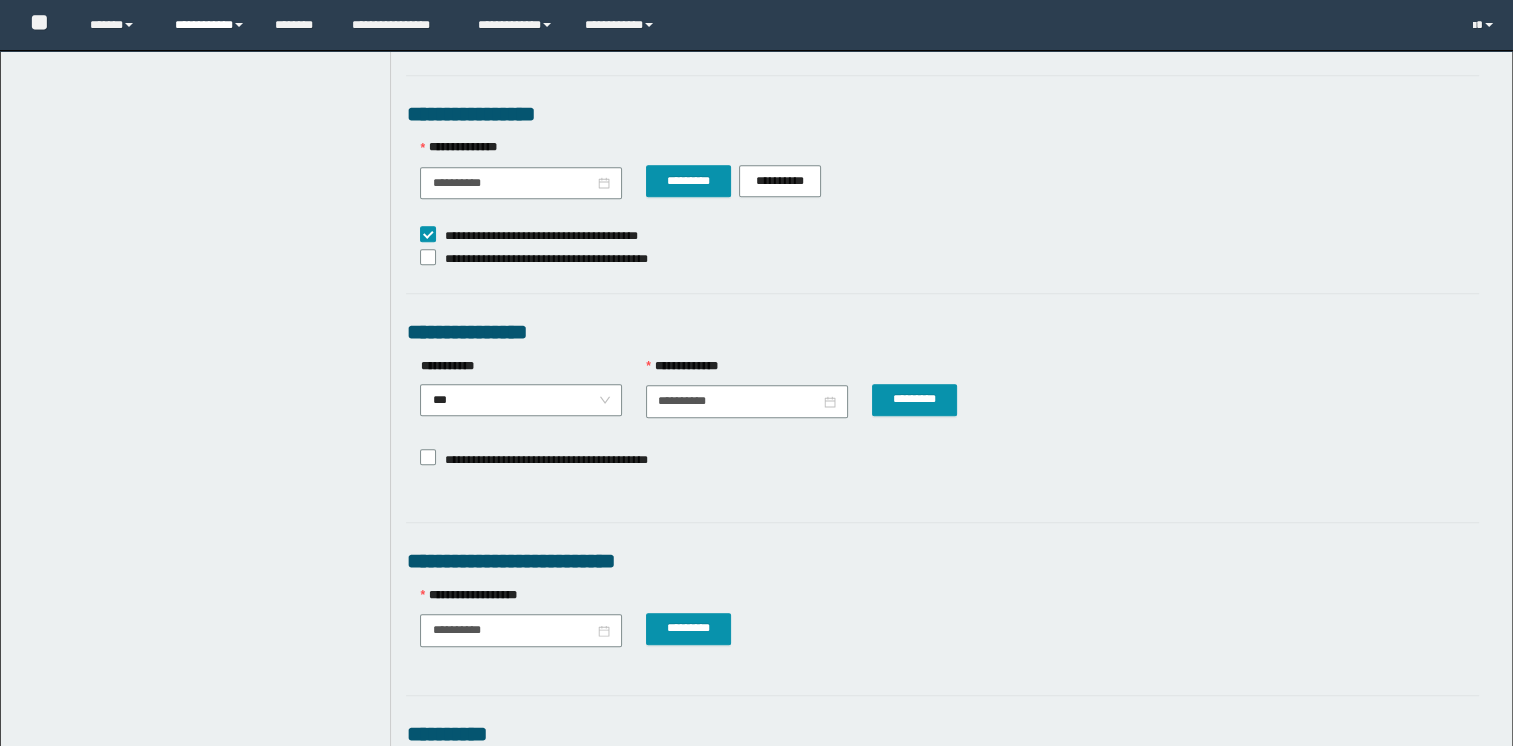 click on "**********" at bounding box center (210, 25) 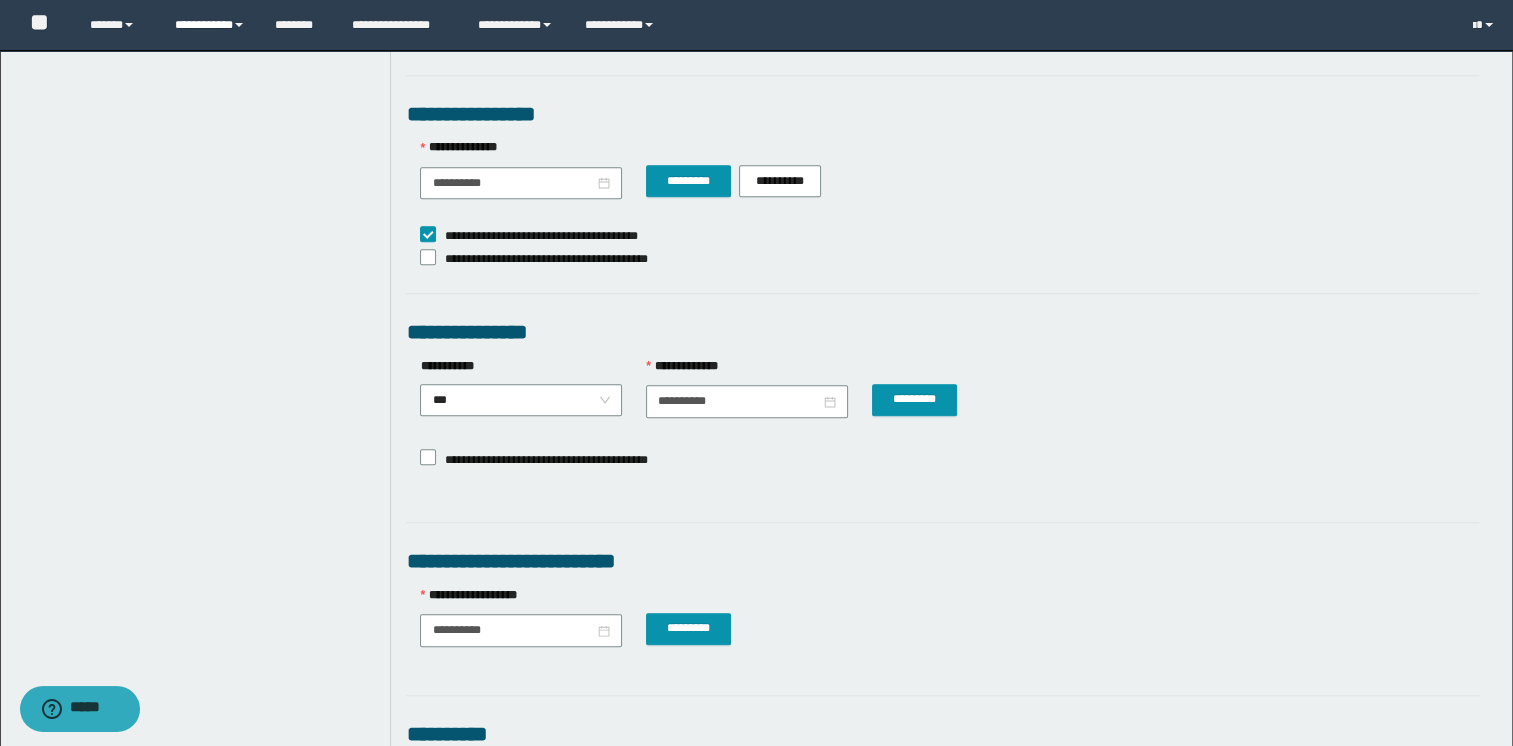 scroll, scrollTop: 0, scrollLeft: 0, axis: both 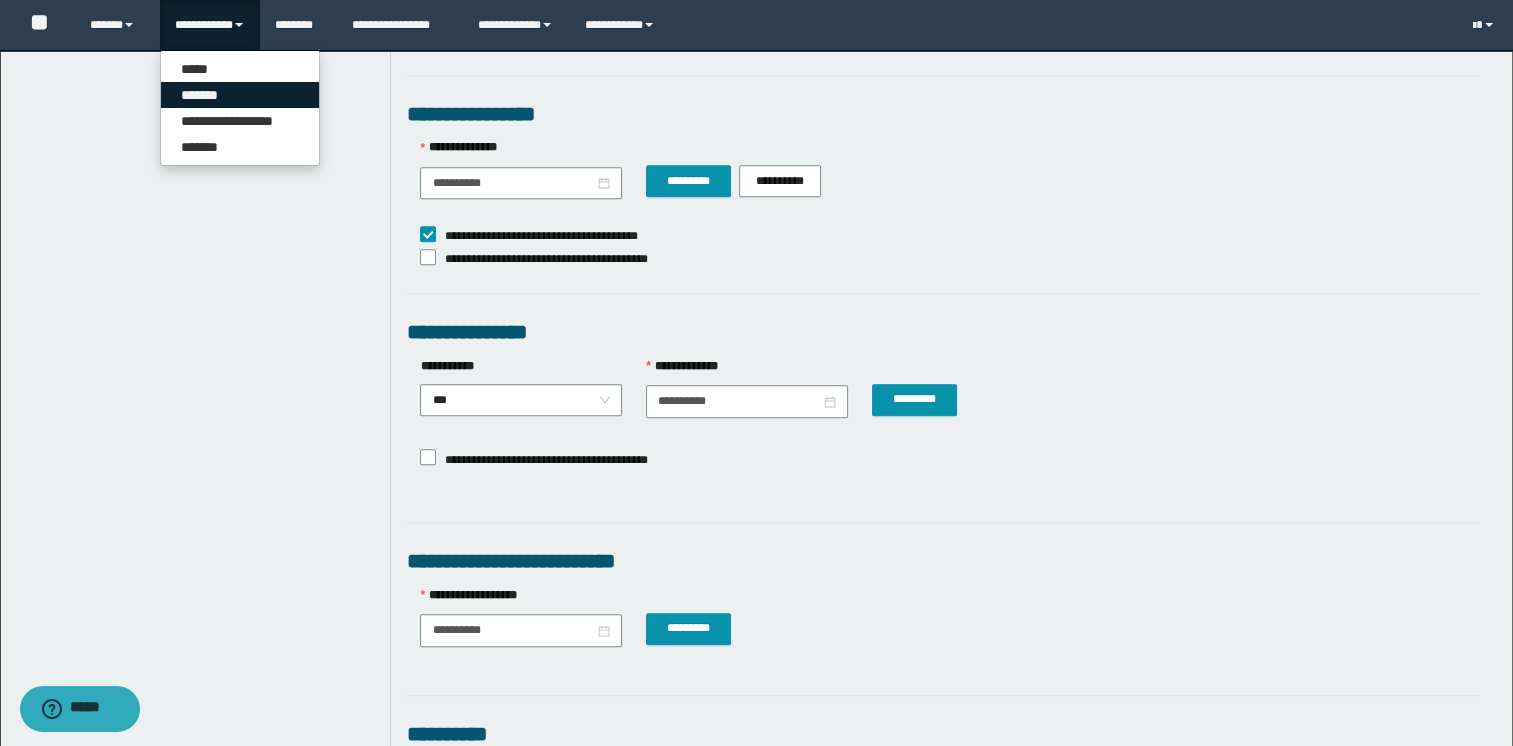 click on "*******" at bounding box center (240, 95) 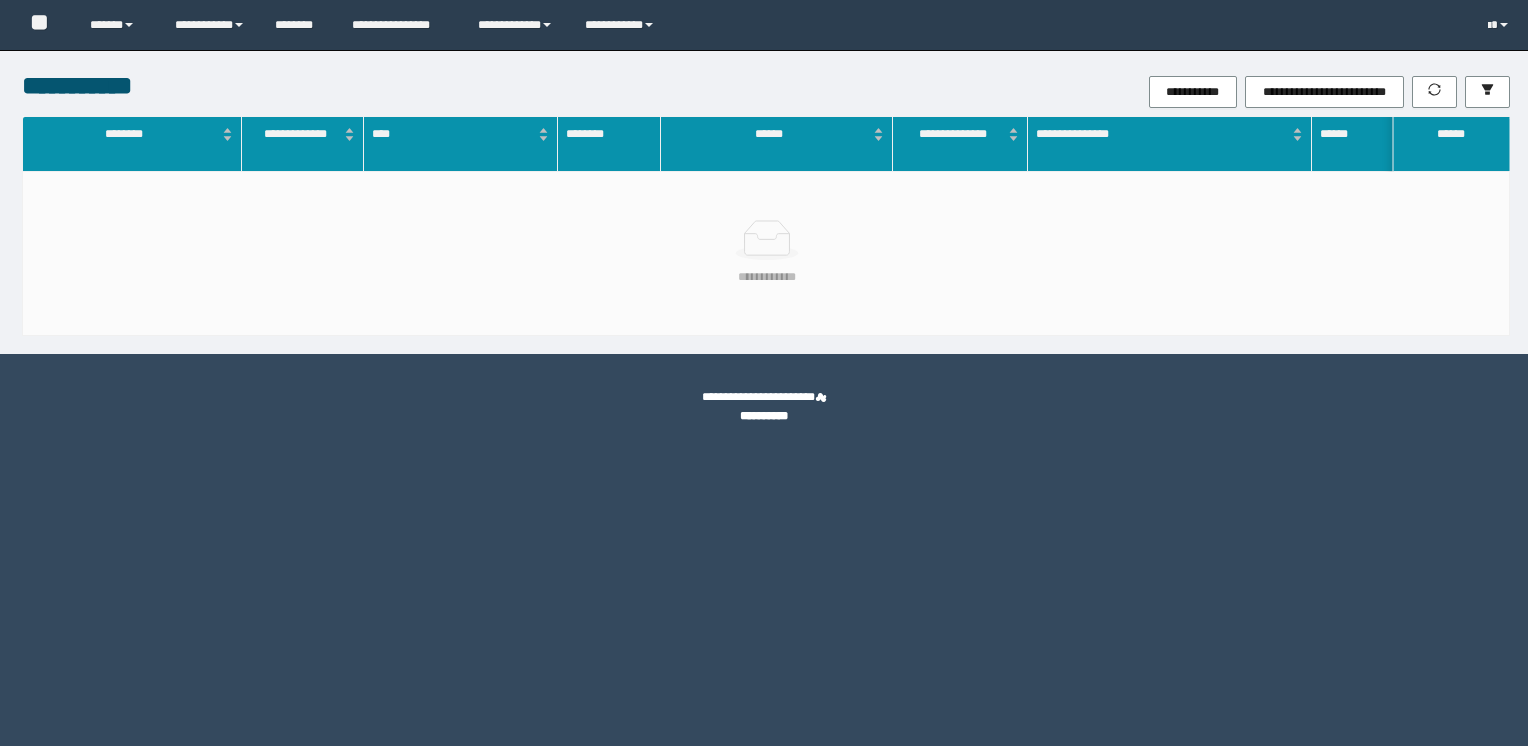 scroll, scrollTop: 0, scrollLeft: 0, axis: both 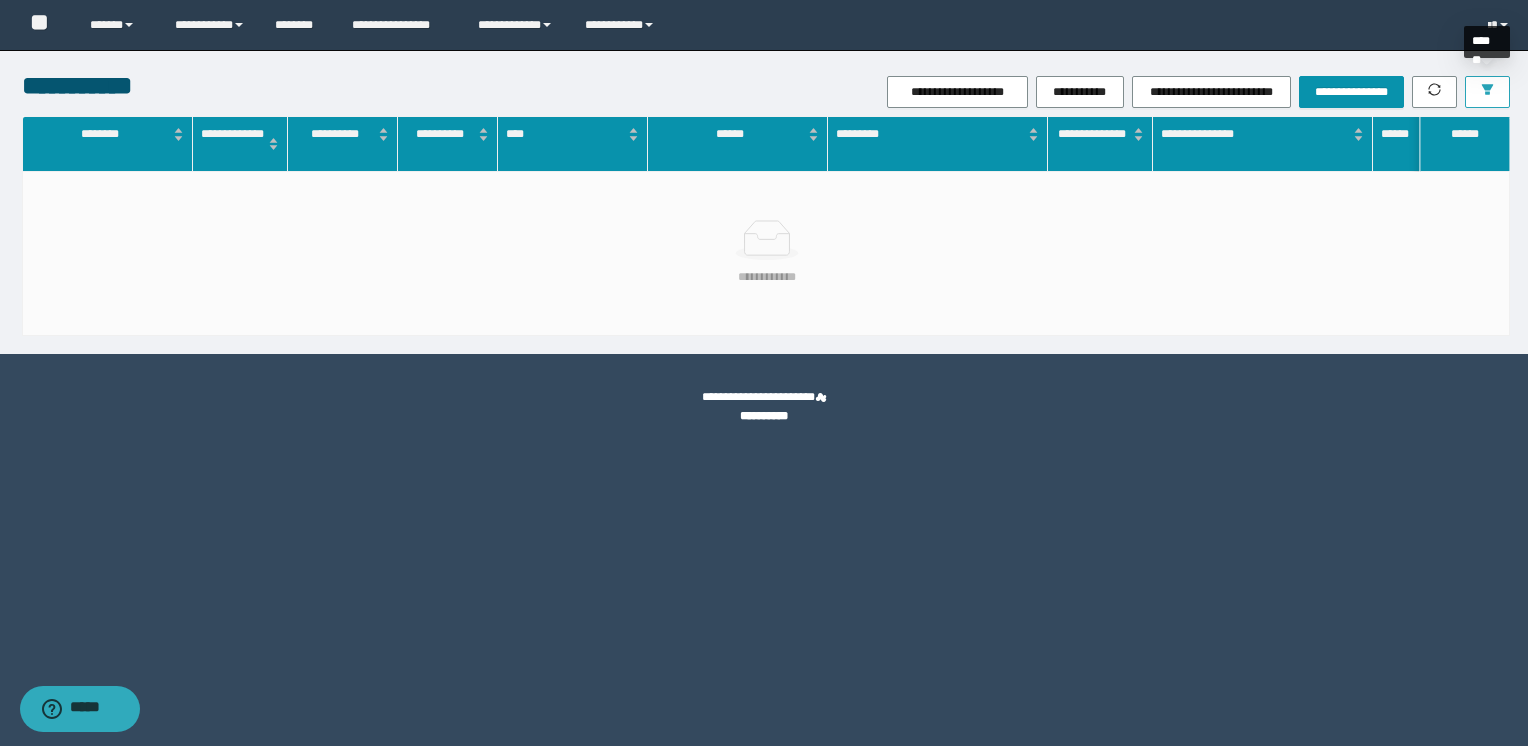 click 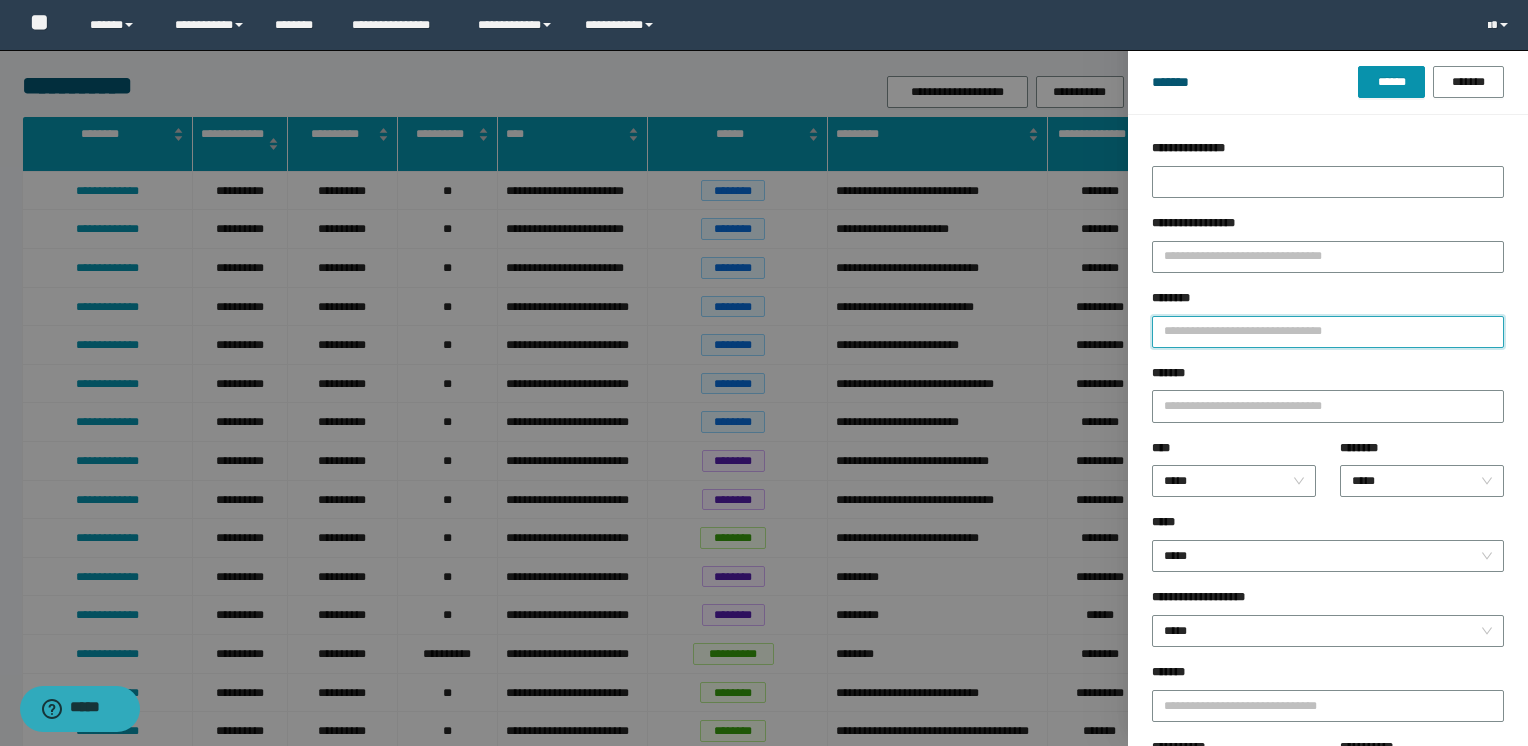 click on "********" at bounding box center [1328, 332] 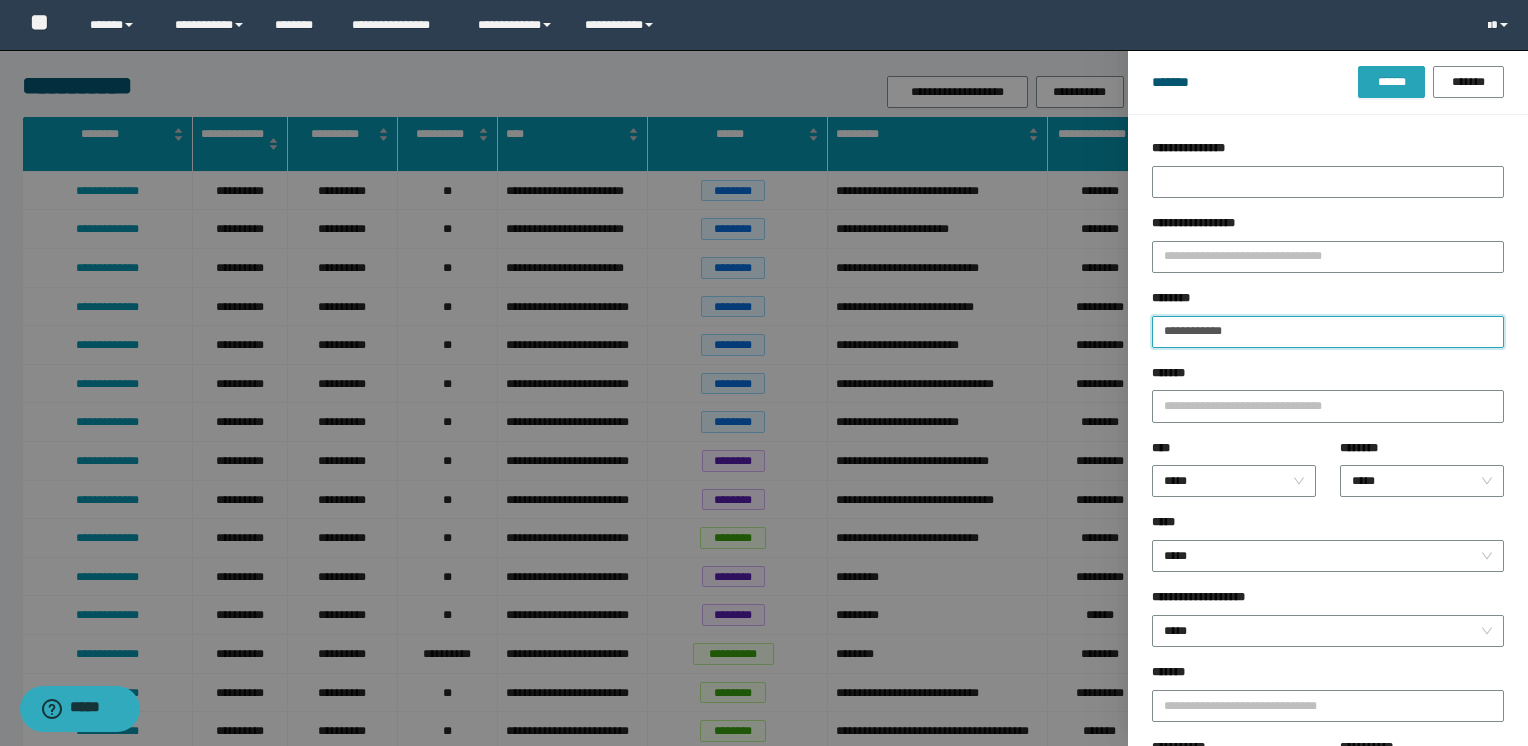 type on "**********" 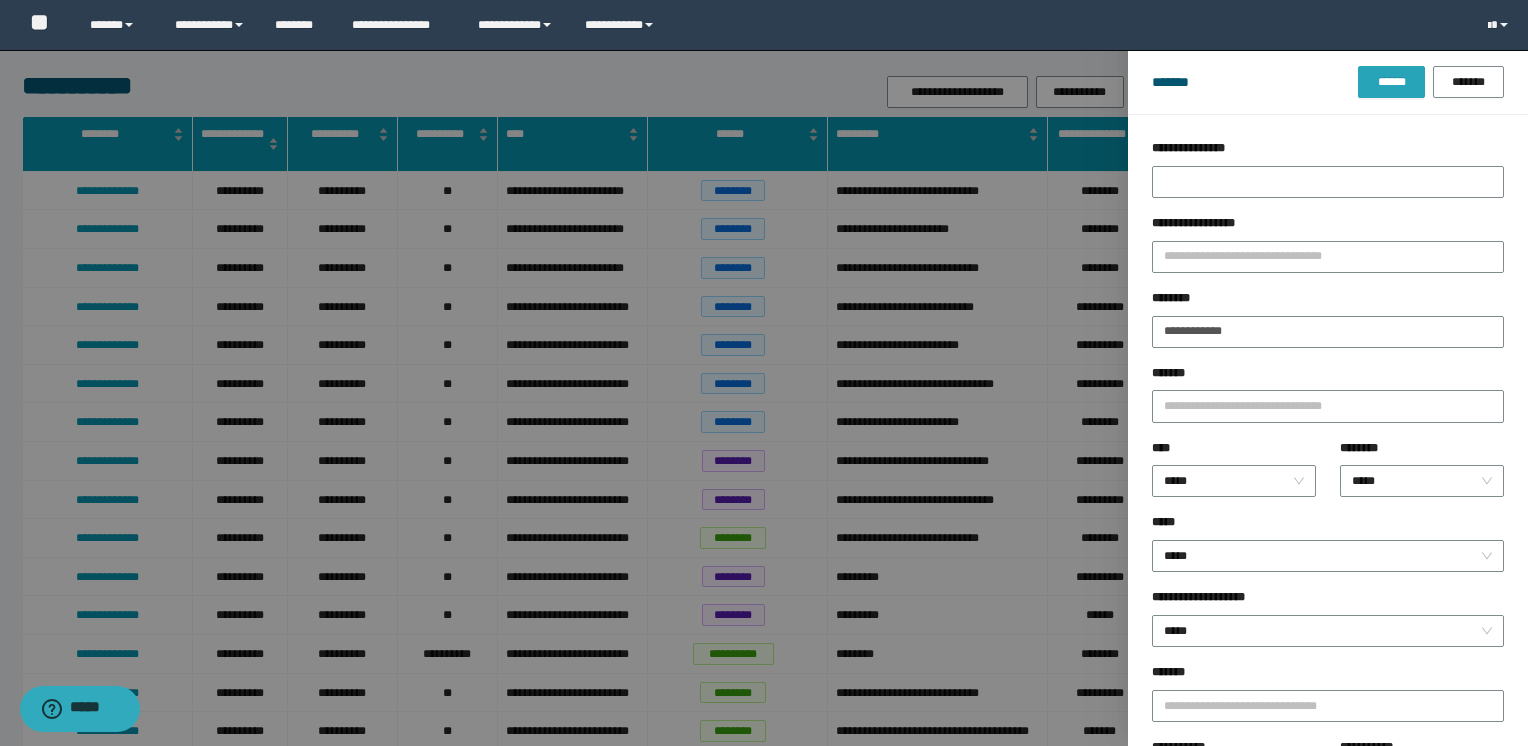 click on "******" at bounding box center [1391, 82] 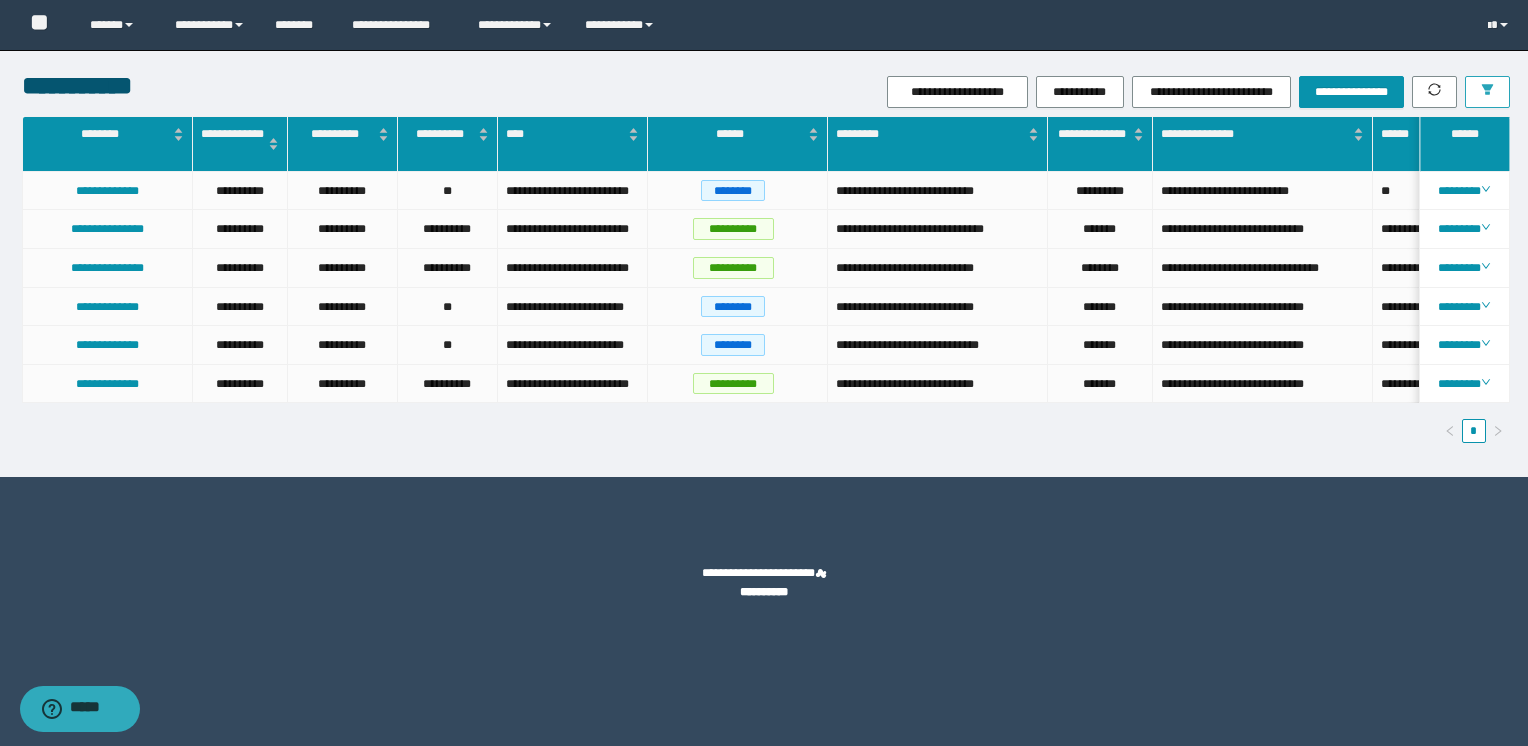 scroll, scrollTop: 0, scrollLeft: 49, axis: horizontal 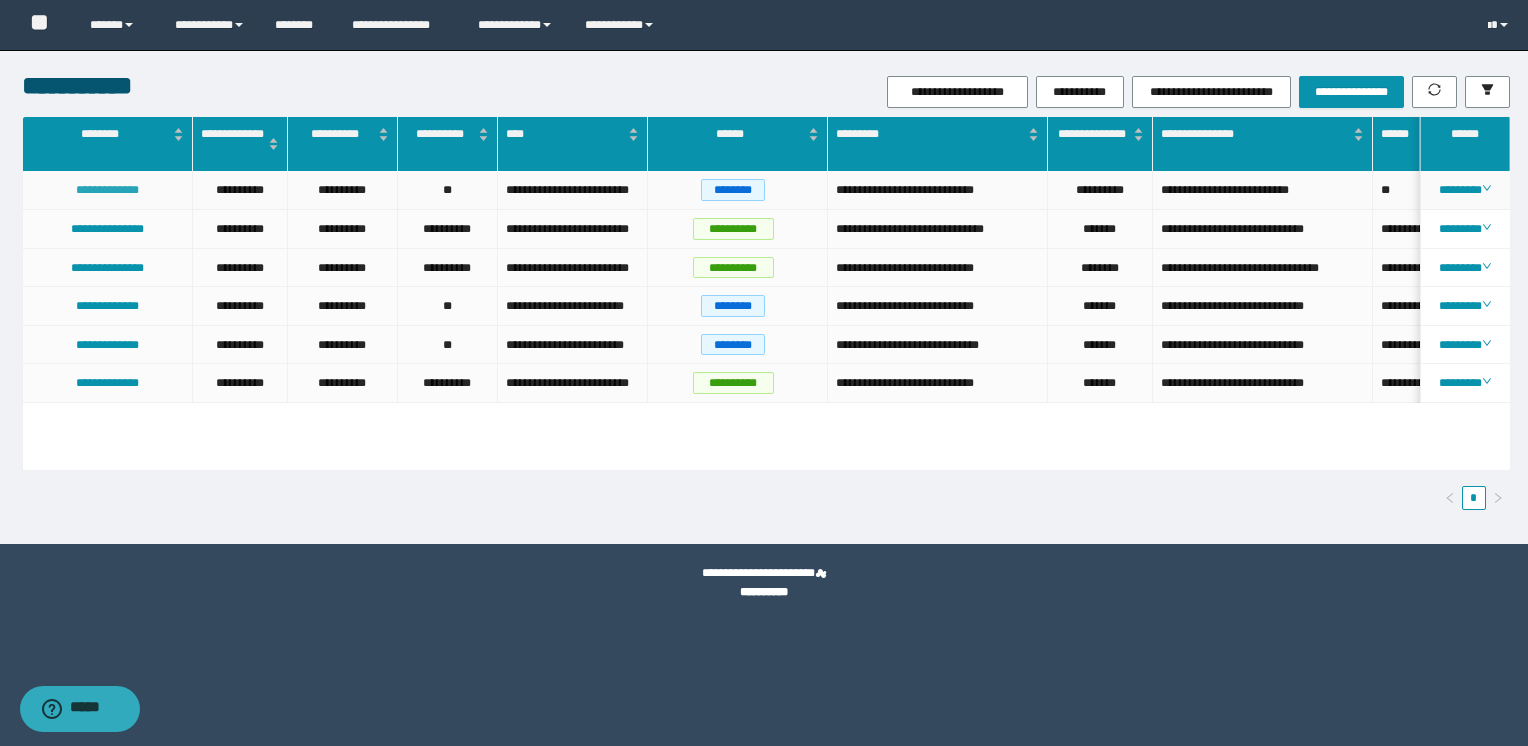 click on "**********" at bounding box center [107, 190] 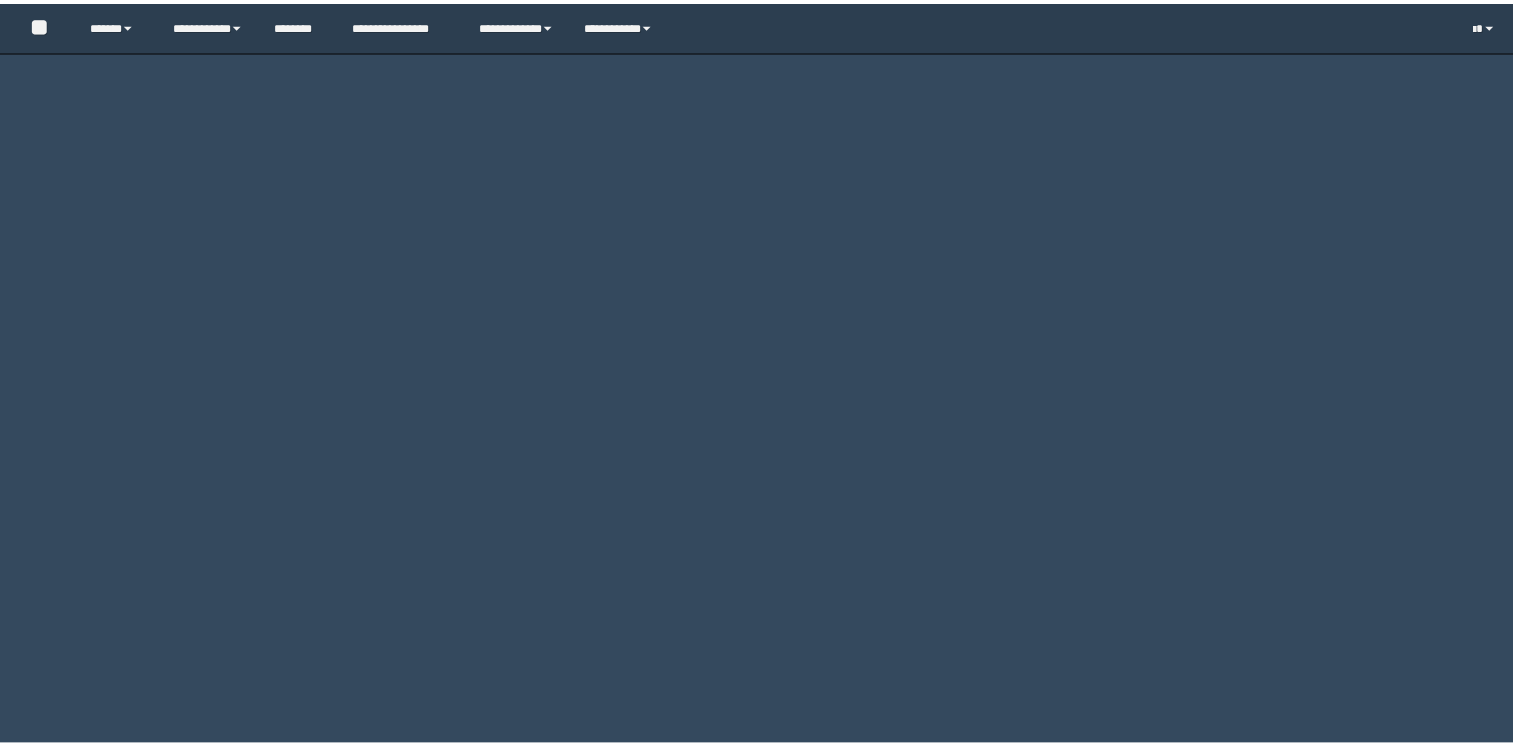 scroll, scrollTop: 0, scrollLeft: 0, axis: both 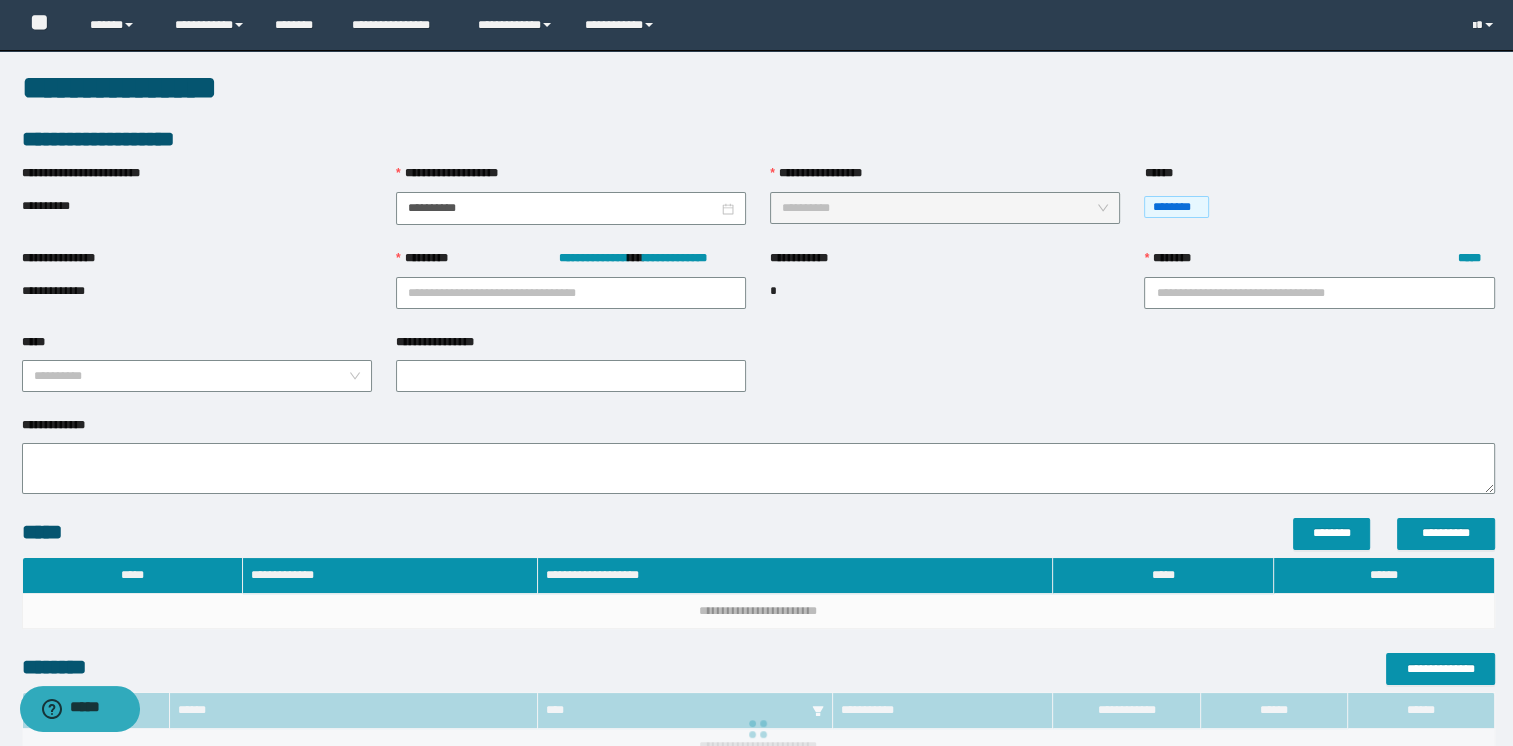 type on "**********" 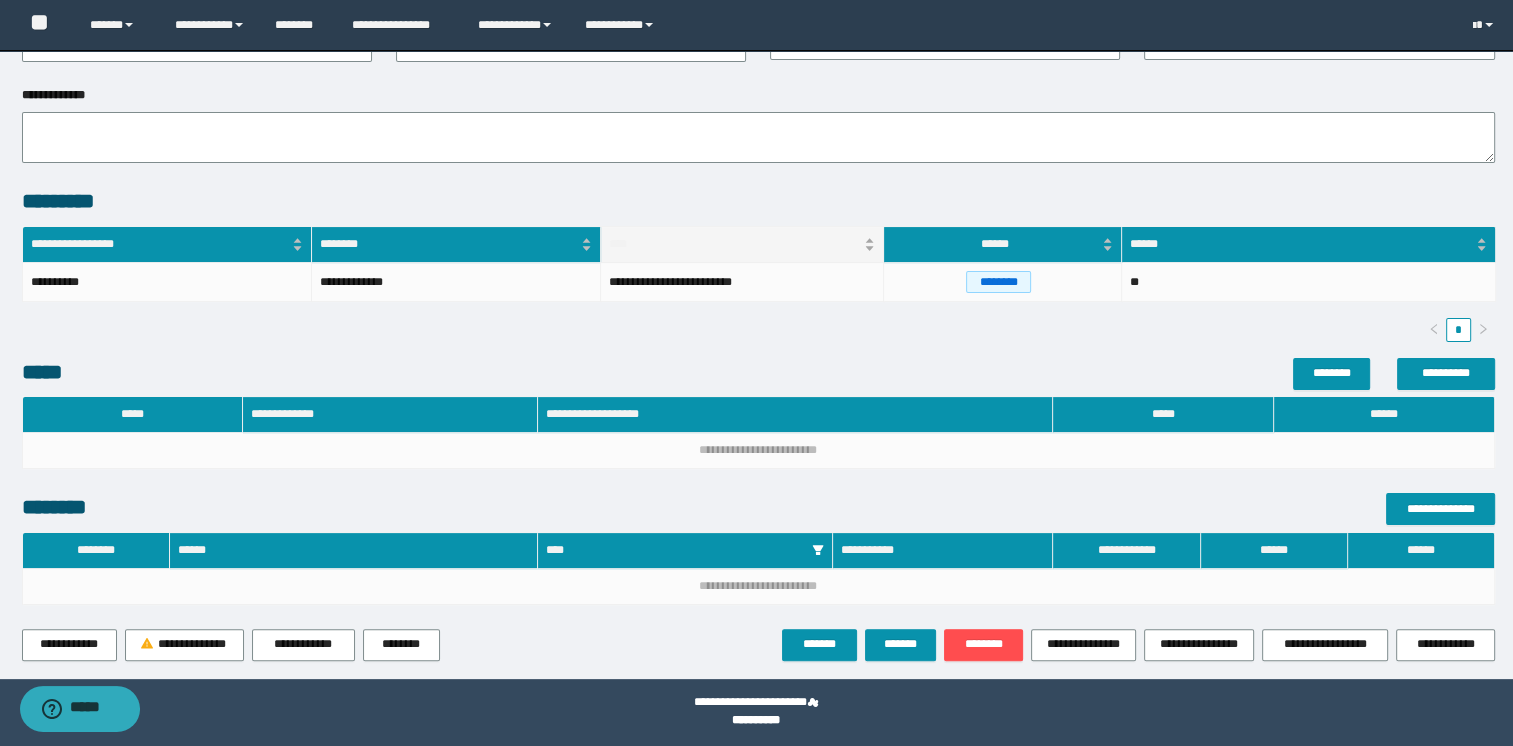 scroll, scrollTop: 336, scrollLeft: 0, axis: vertical 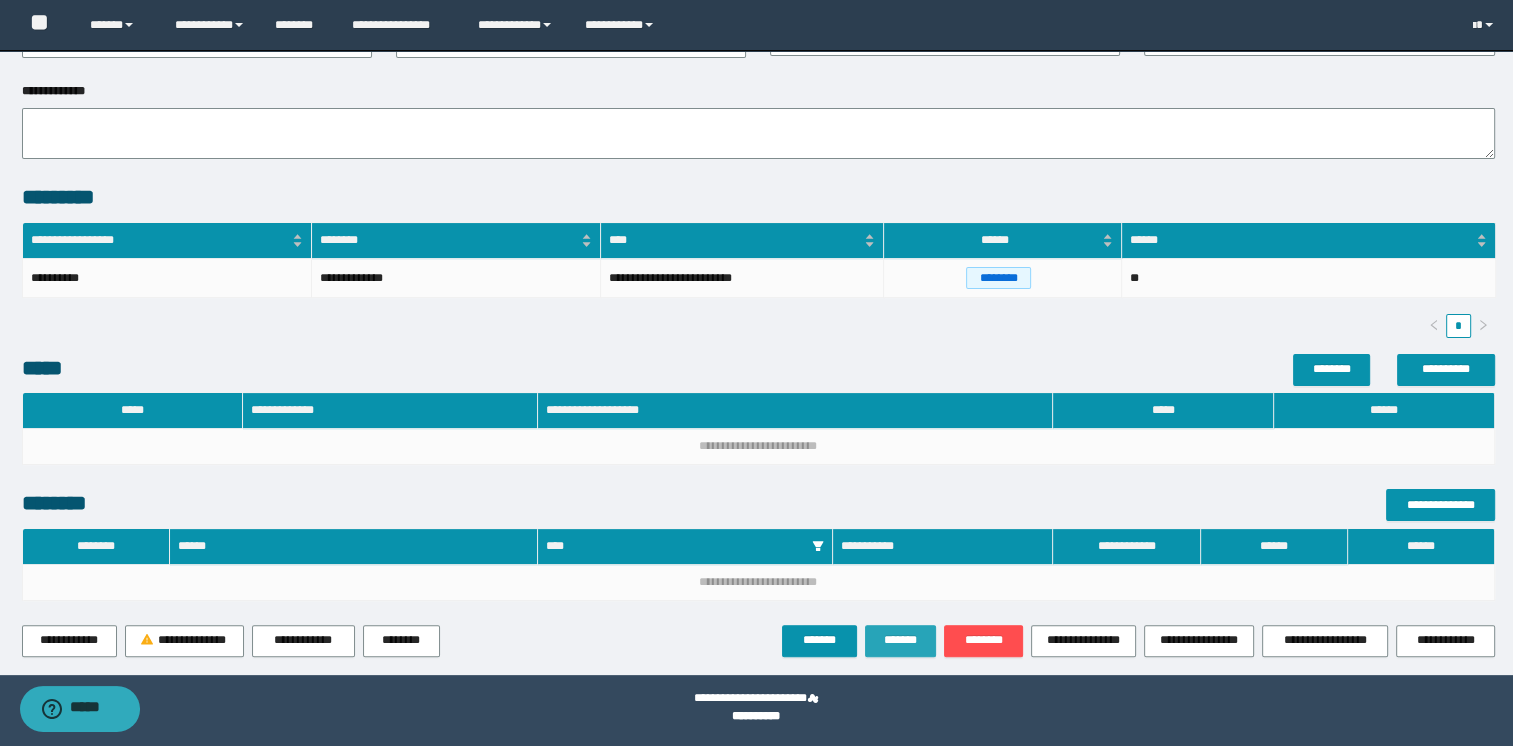 click on "*******" at bounding box center [901, 640] 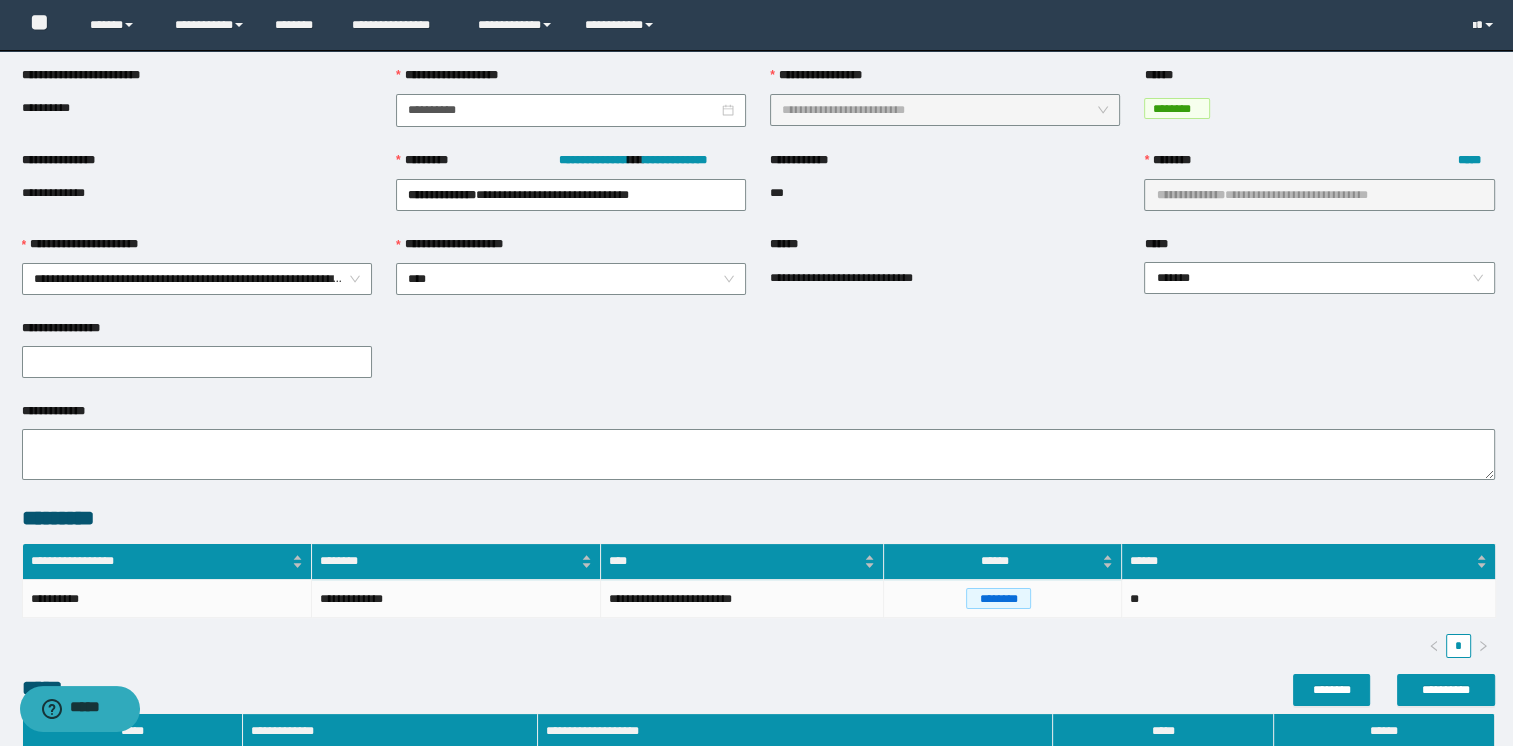 scroll, scrollTop: 0, scrollLeft: 0, axis: both 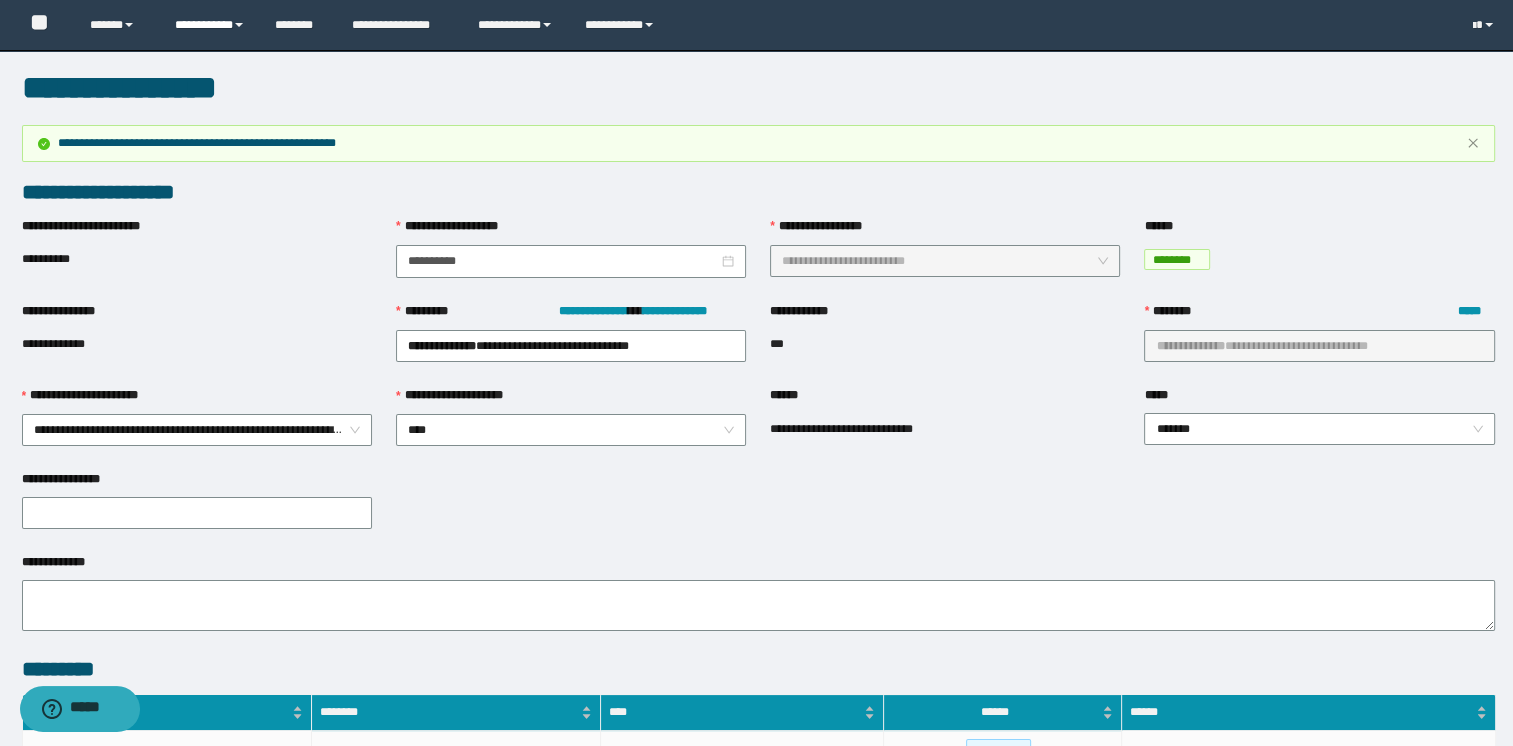 click on "**********" at bounding box center (210, 25) 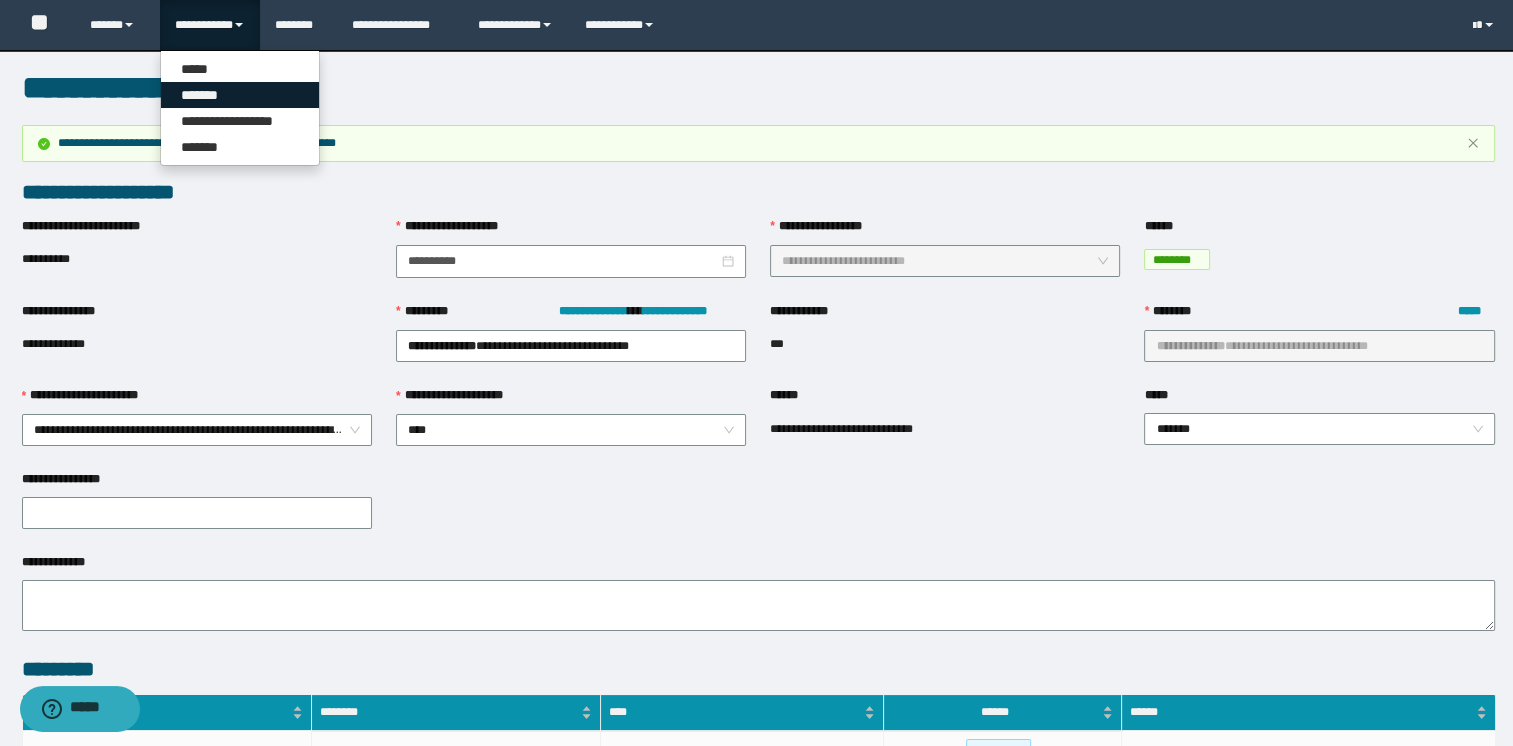 click on "*******" at bounding box center (240, 95) 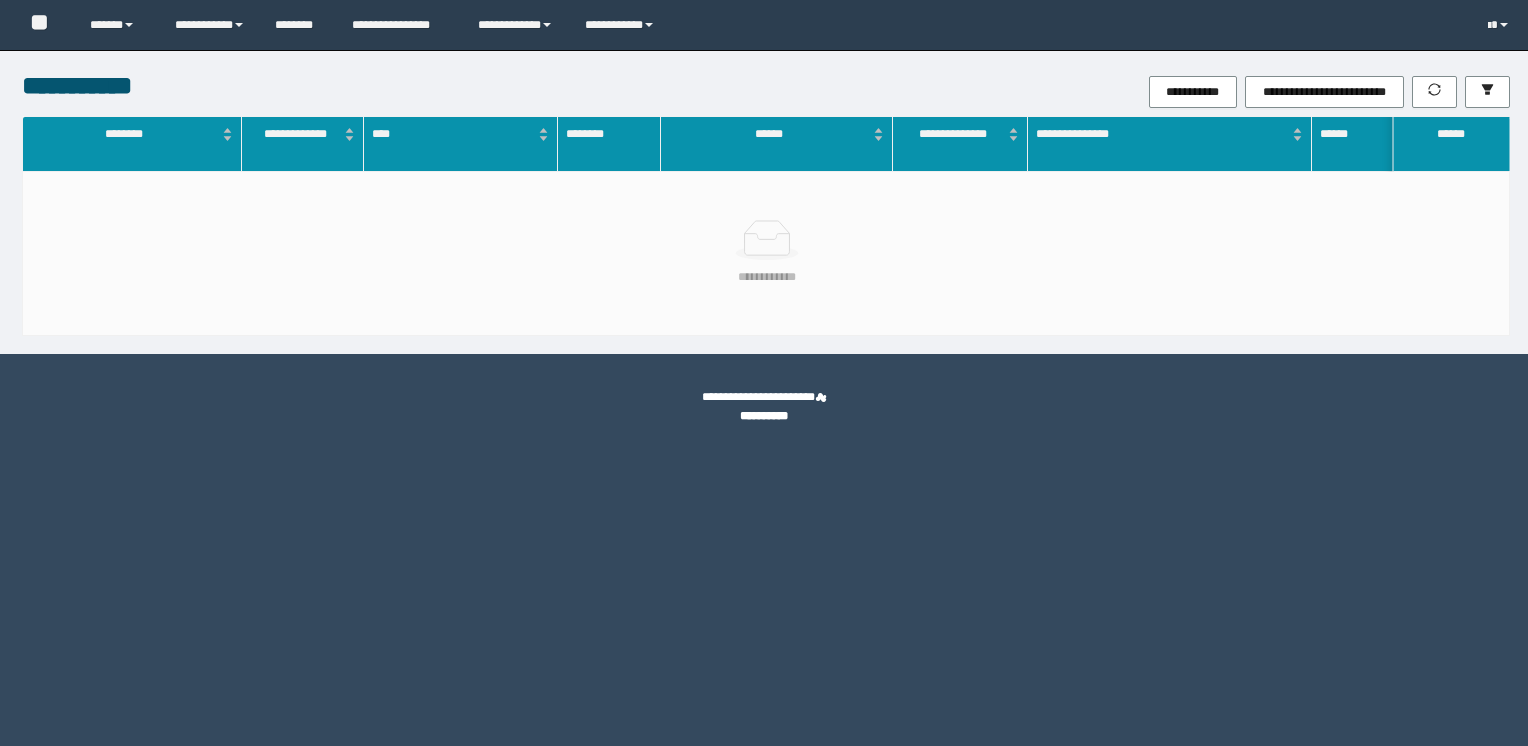 scroll, scrollTop: 0, scrollLeft: 0, axis: both 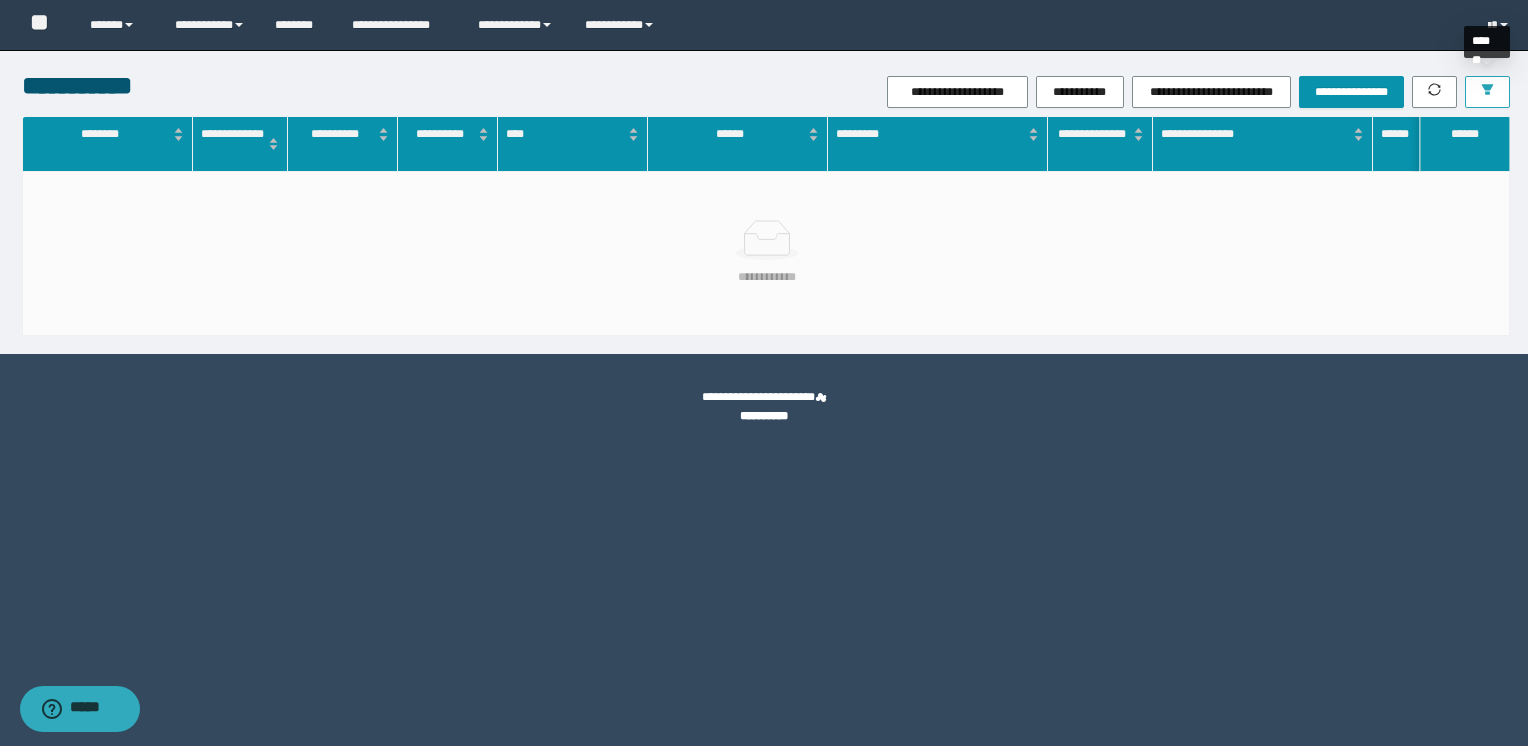 click 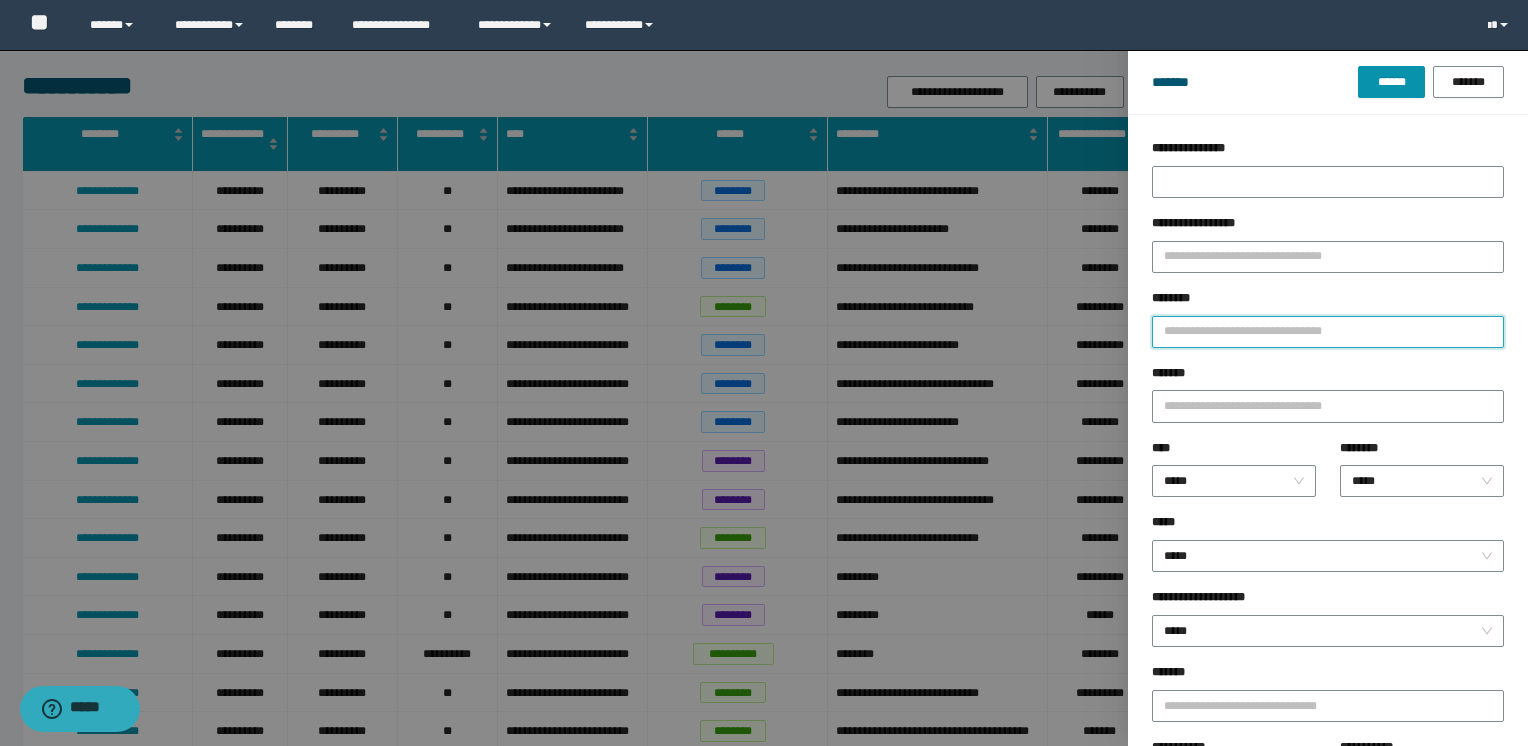 click on "********" at bounding box center (1328, 332) 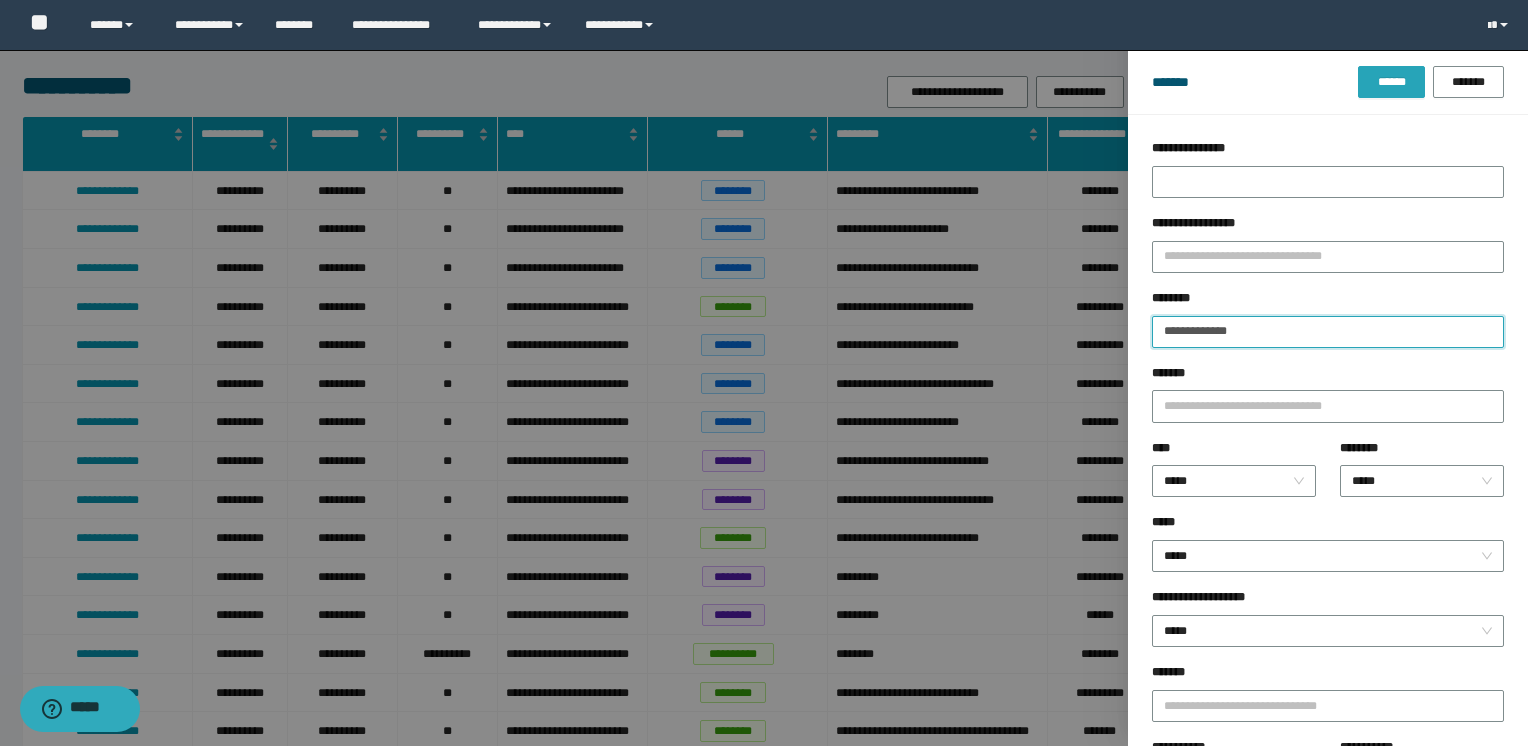 type on "**********" 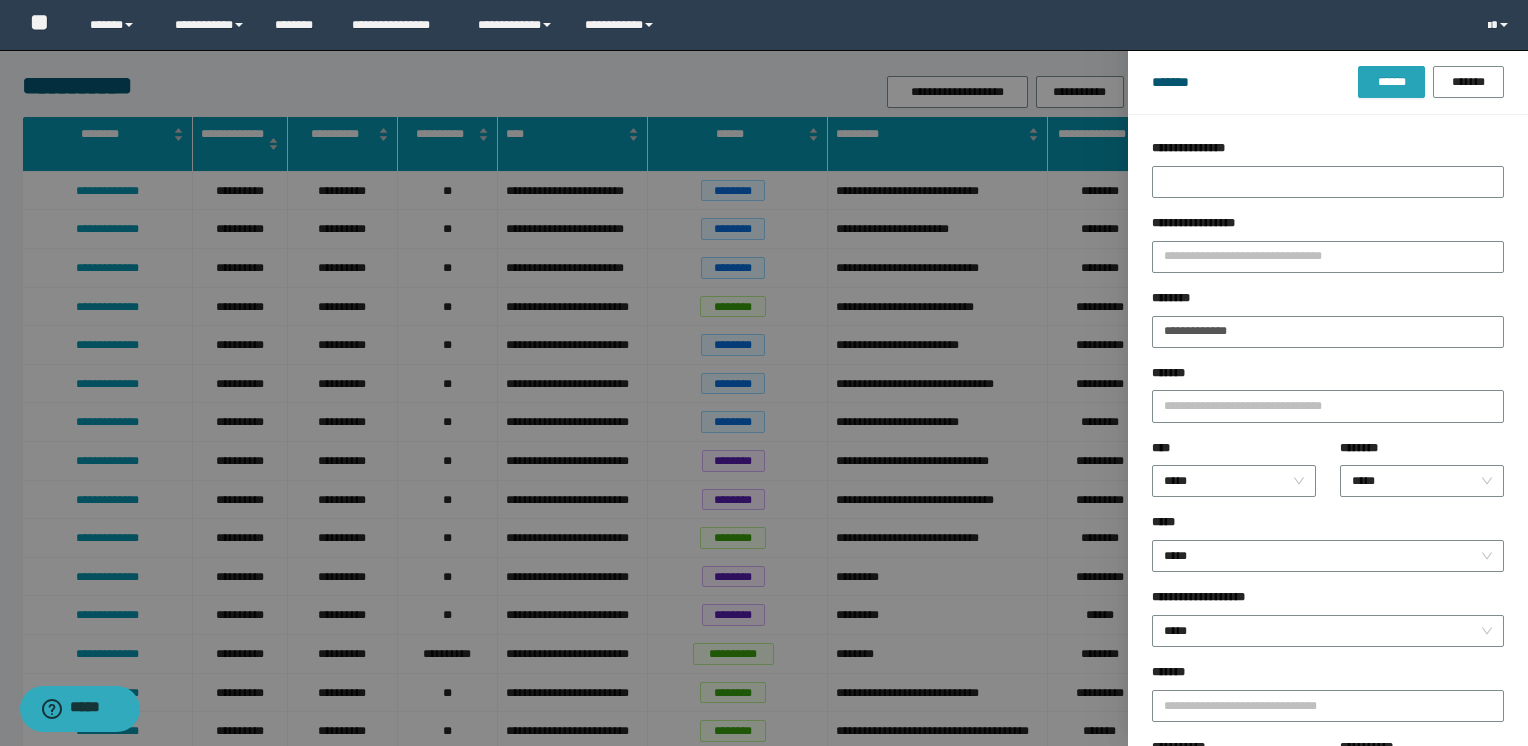 click on "******" at bounding box center [1391, 82] 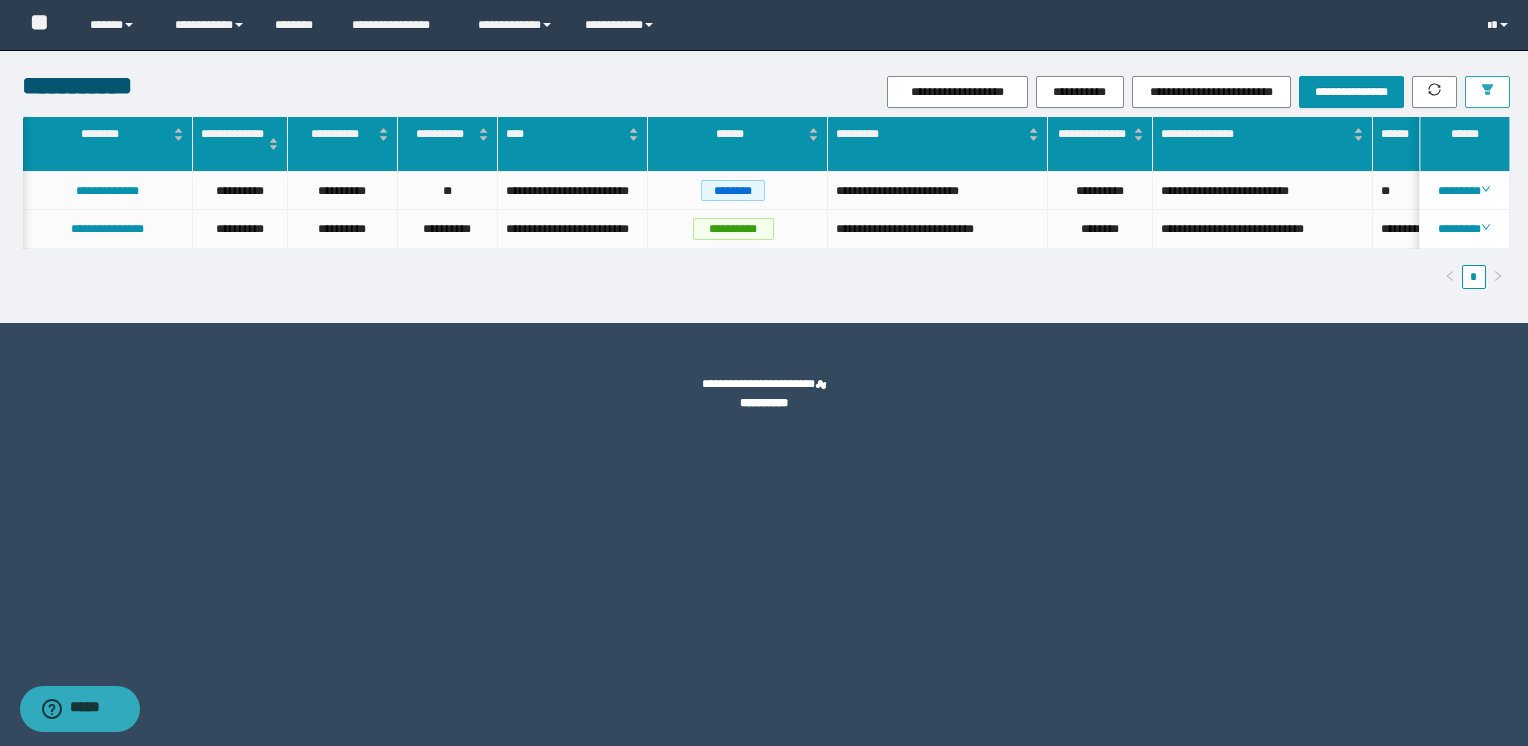 scroll, scrollTop: 0, scrollLeft: 253, axis: horizontal 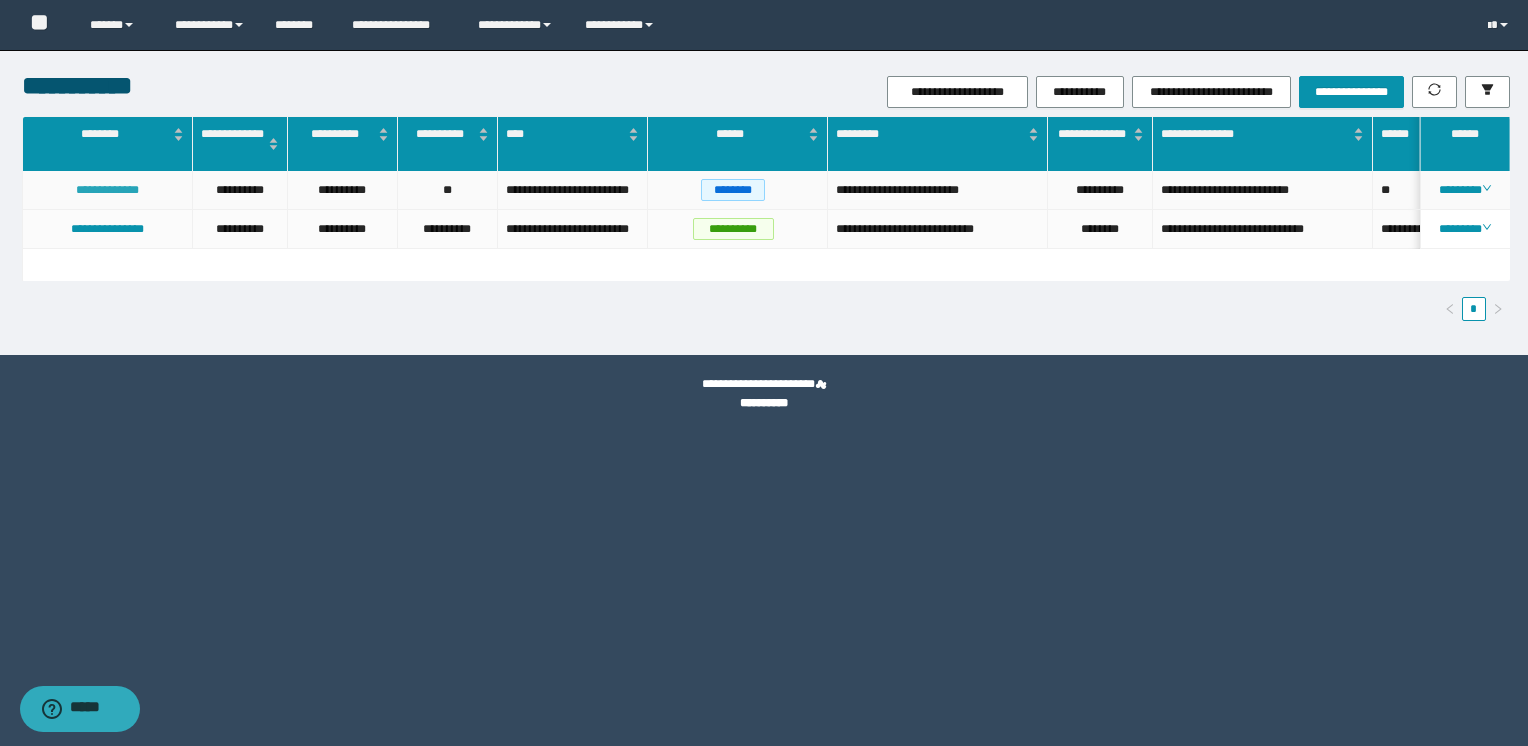 click on "**********" at bounding box center (107, 190) 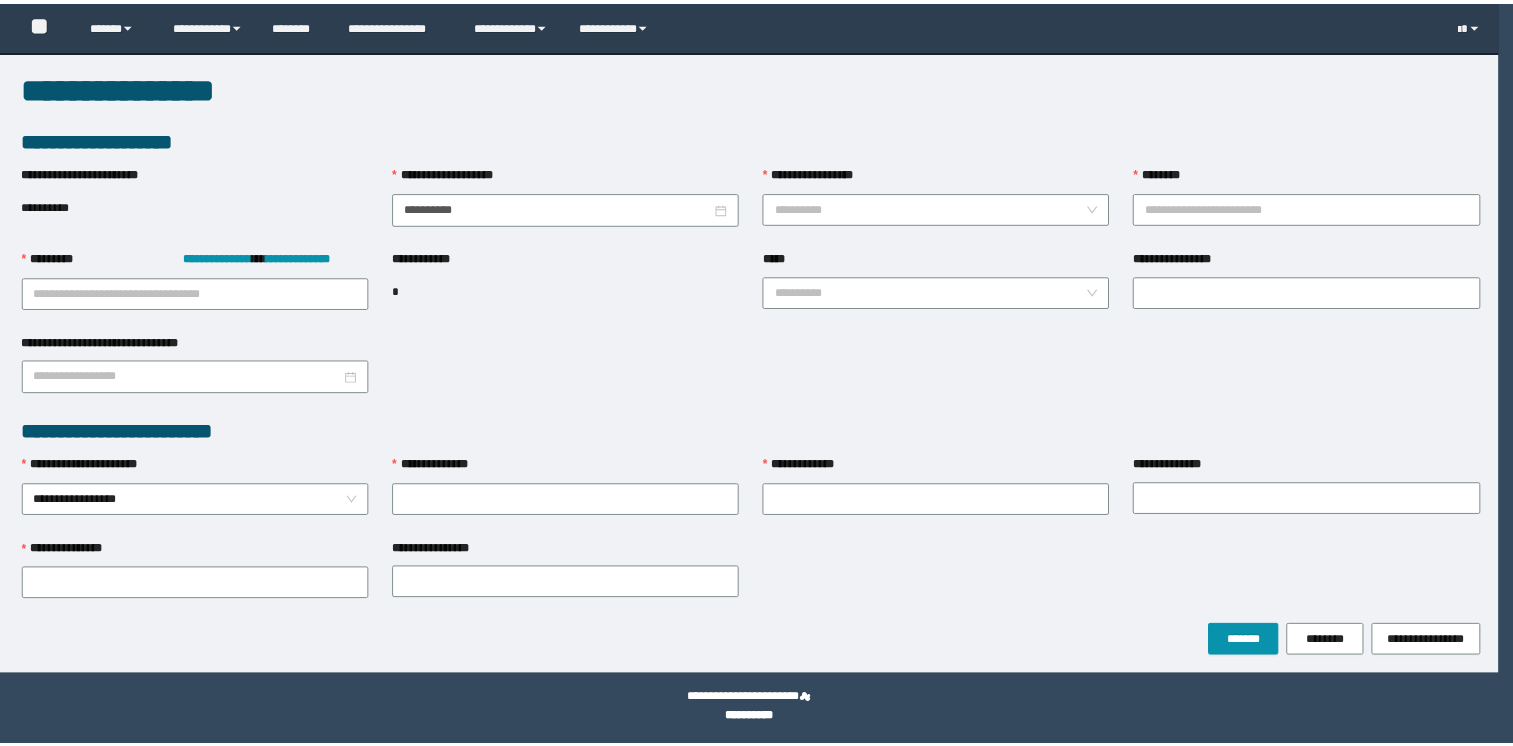 scroll, scrollTop: 0, scrollLeft: 0, axis: both 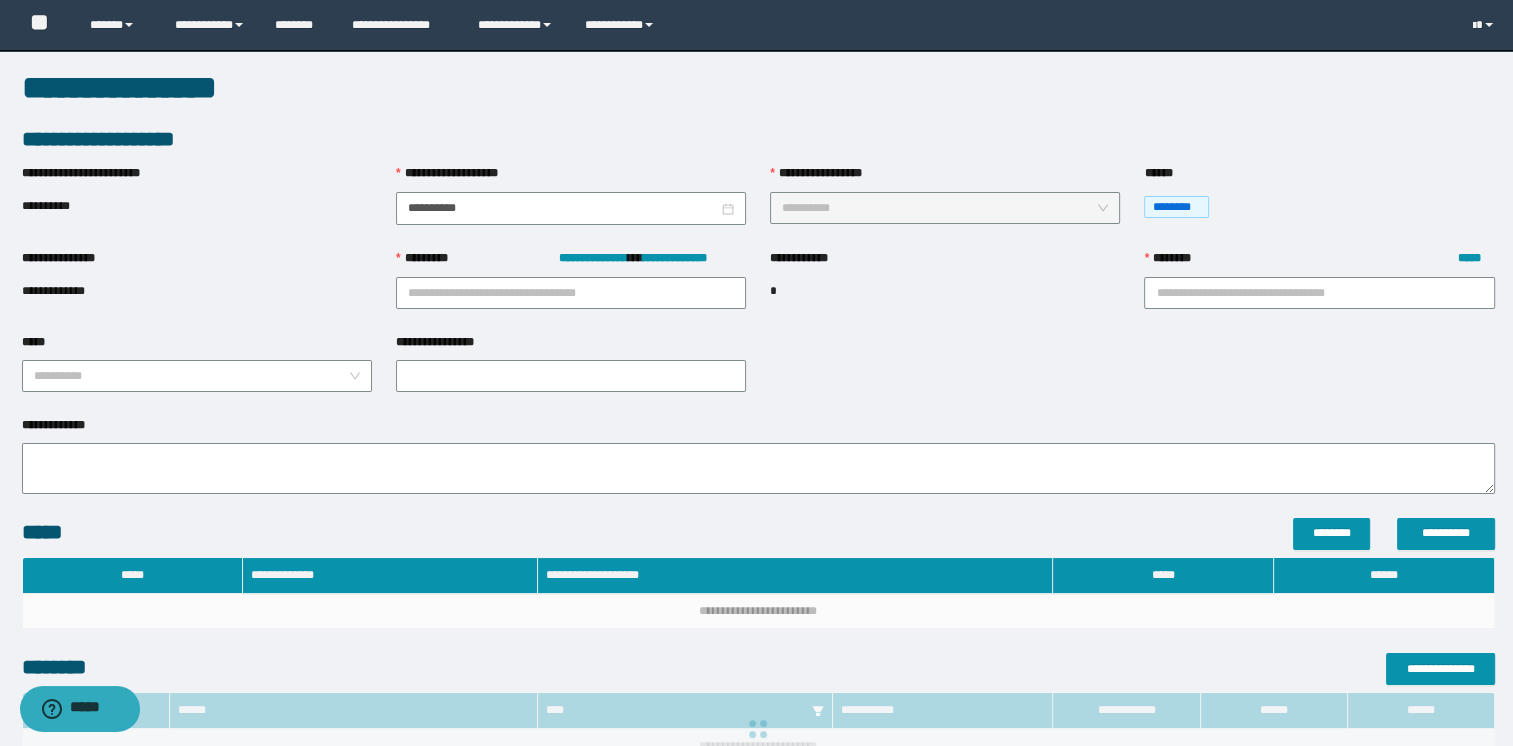 type on "**********" 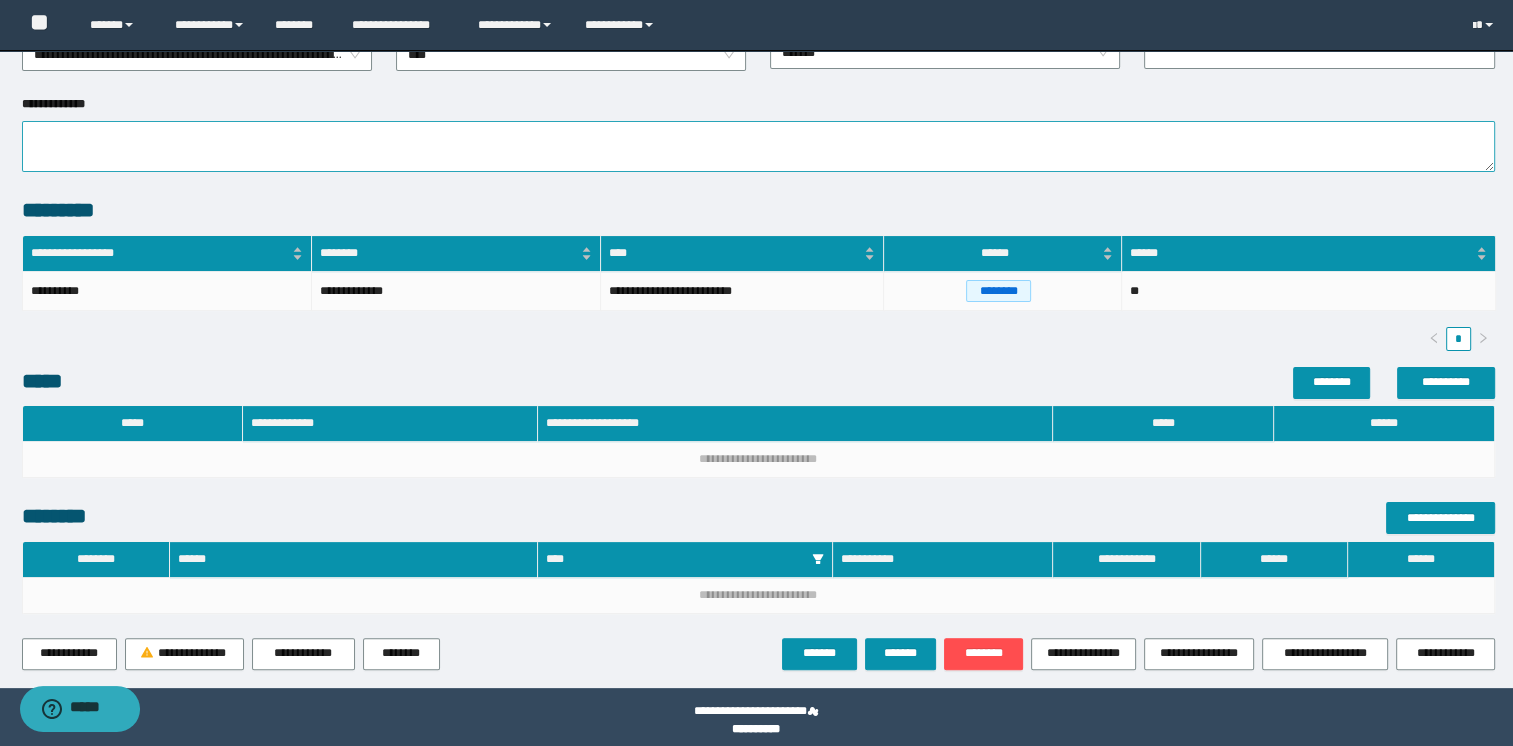 scroll, scrollTop: 336, scrollLeft: 0, axis: vertical 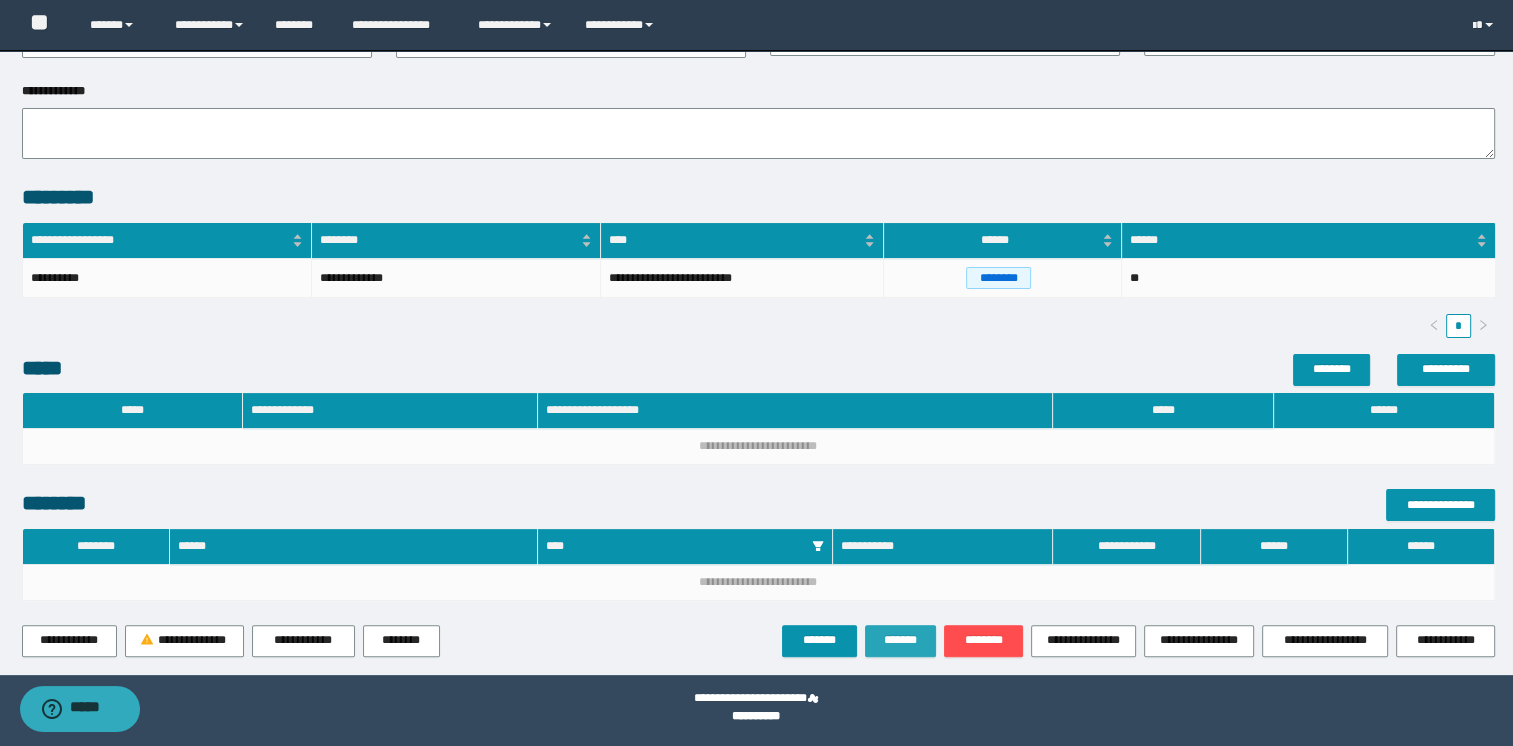 click on "*******" at bounding box center (901, 640) 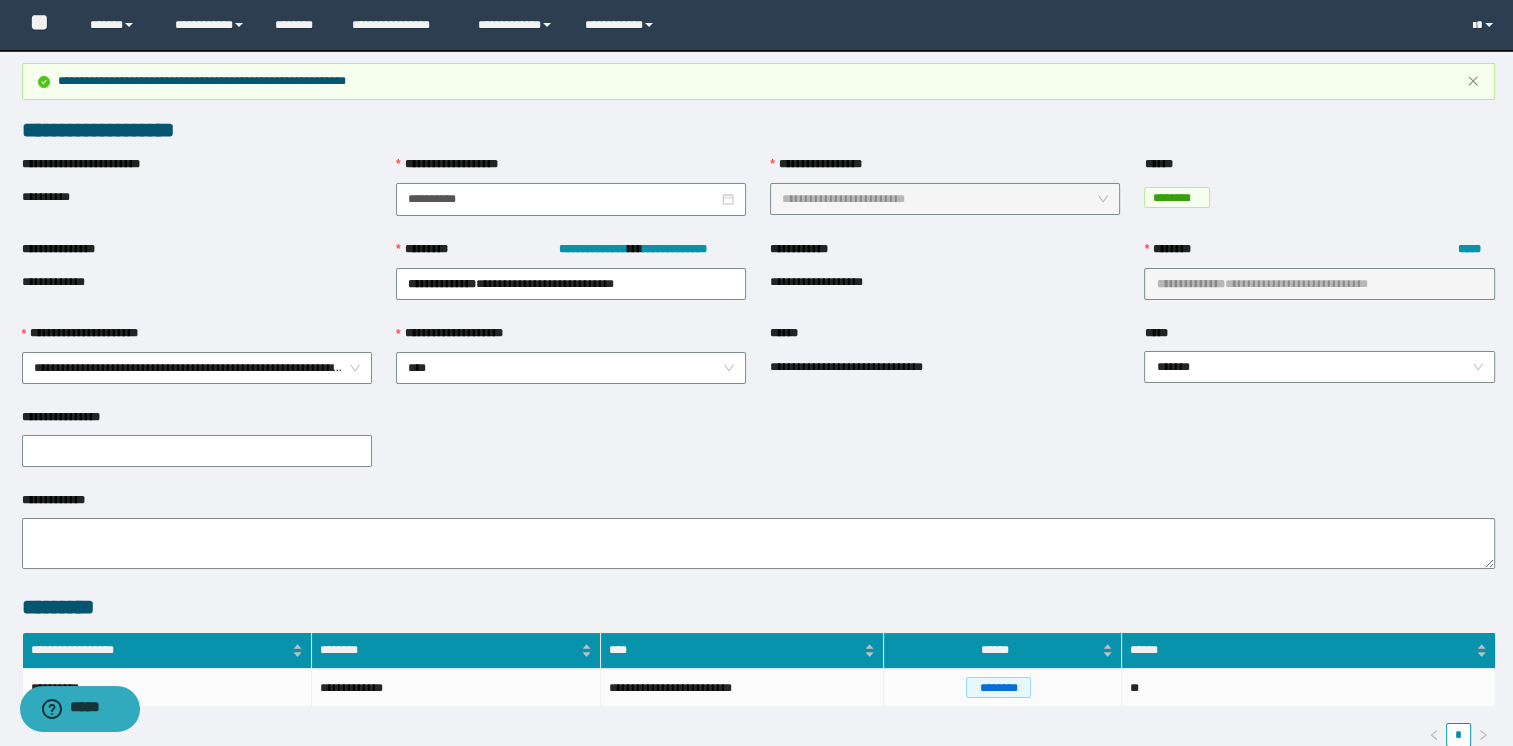 scroll, scrollTop: 0, scrollLeft: 0, axis: both 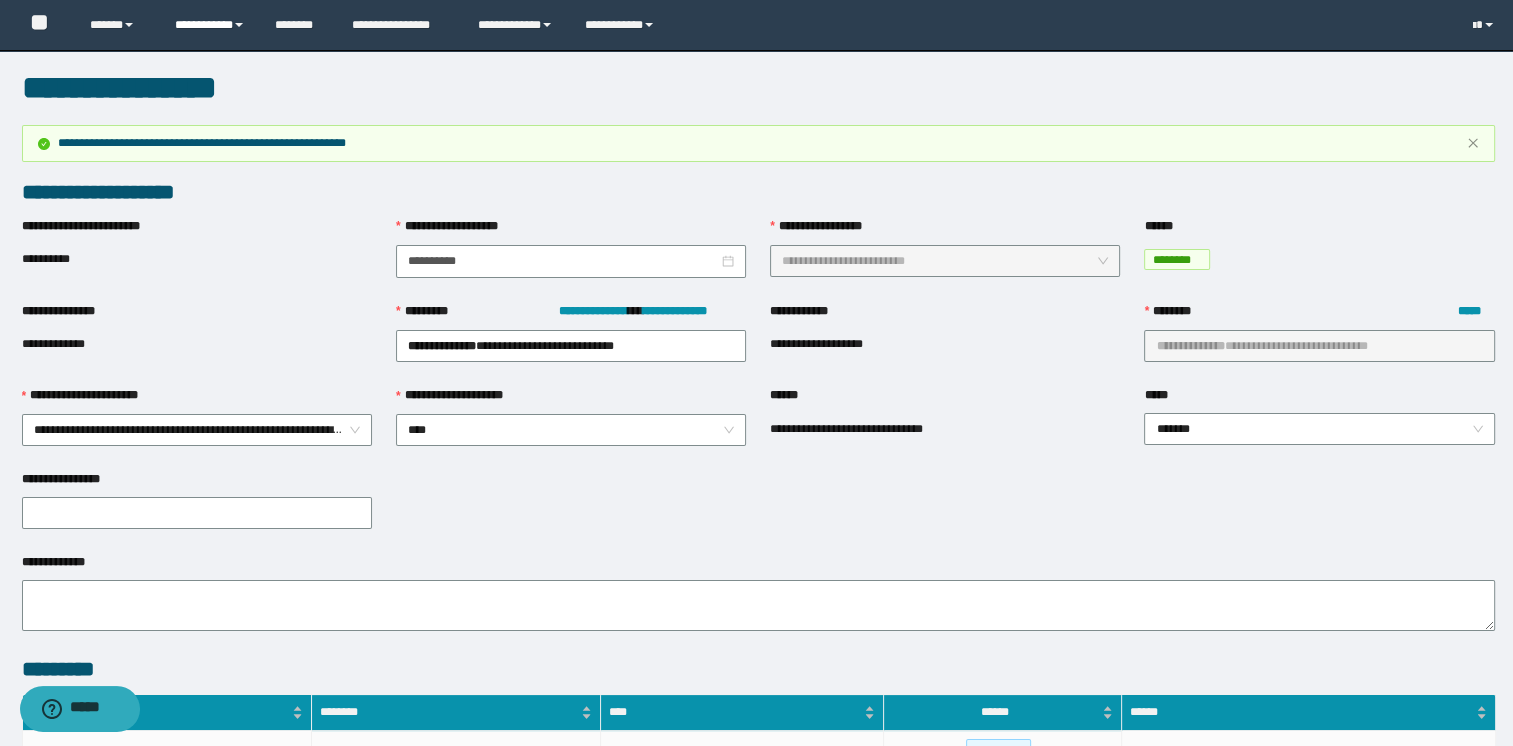 click on "**********" at bounding box center (210, 25) 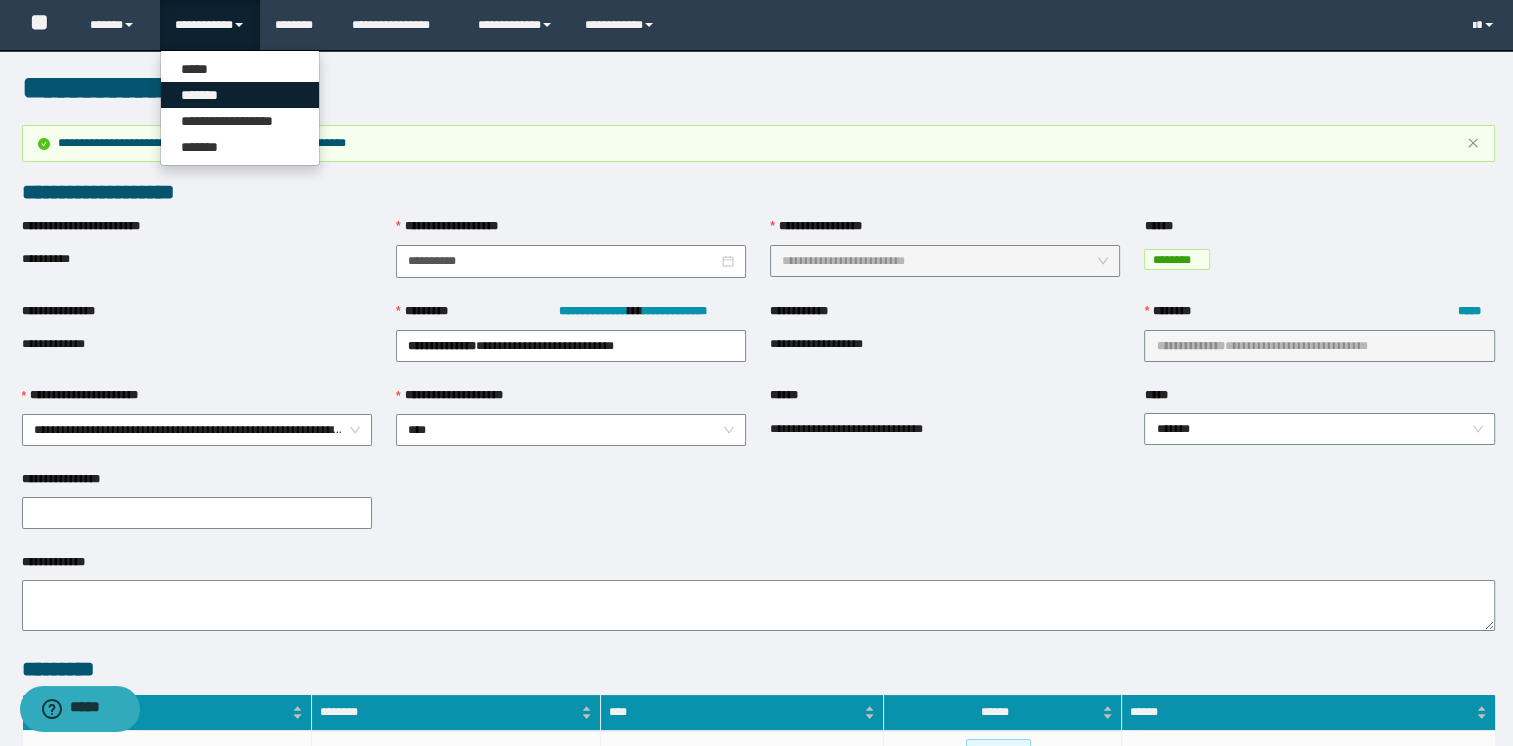 click on "*******" at bounding box center [240, 95] 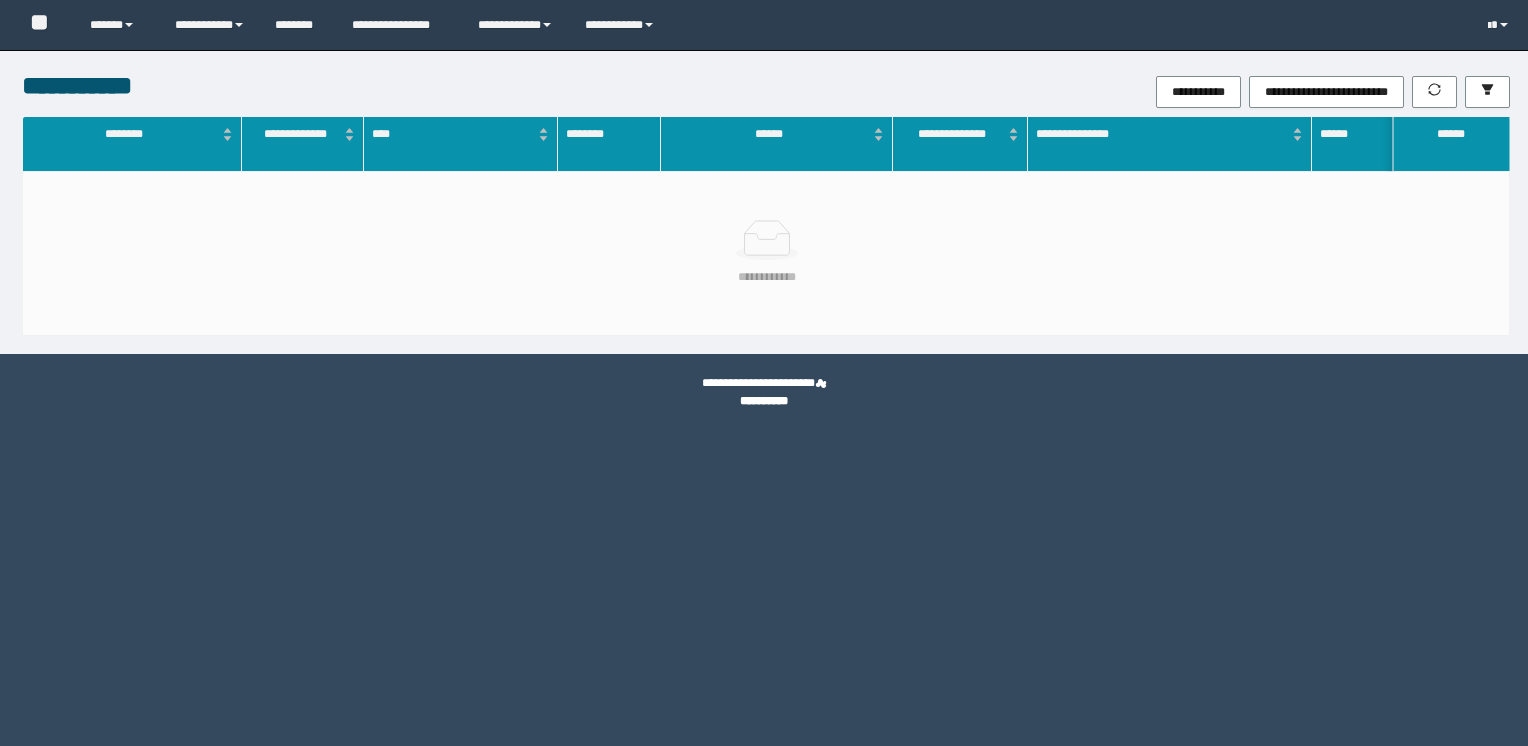 scroll, scrollTop: 0, scrollLeft: 0, axis: both 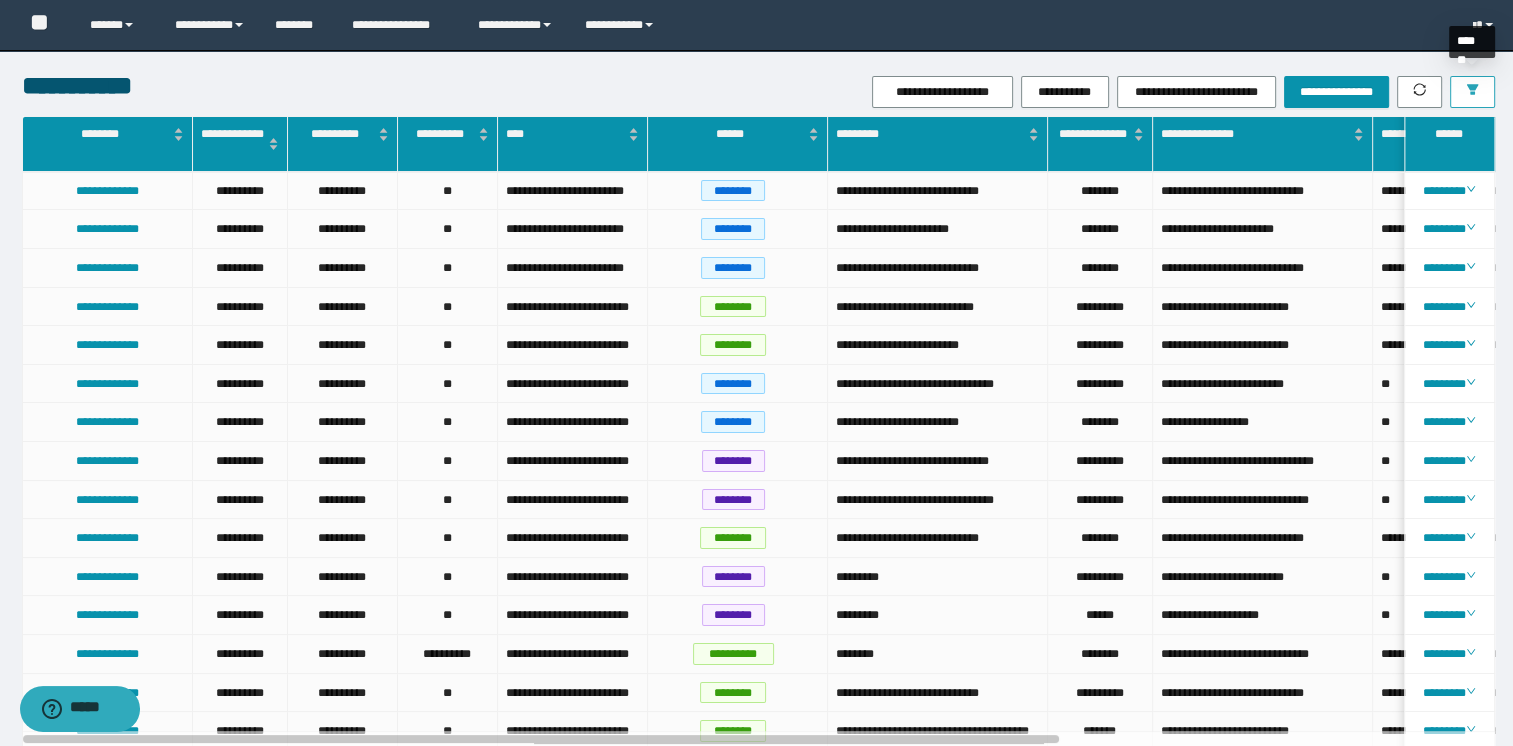 click 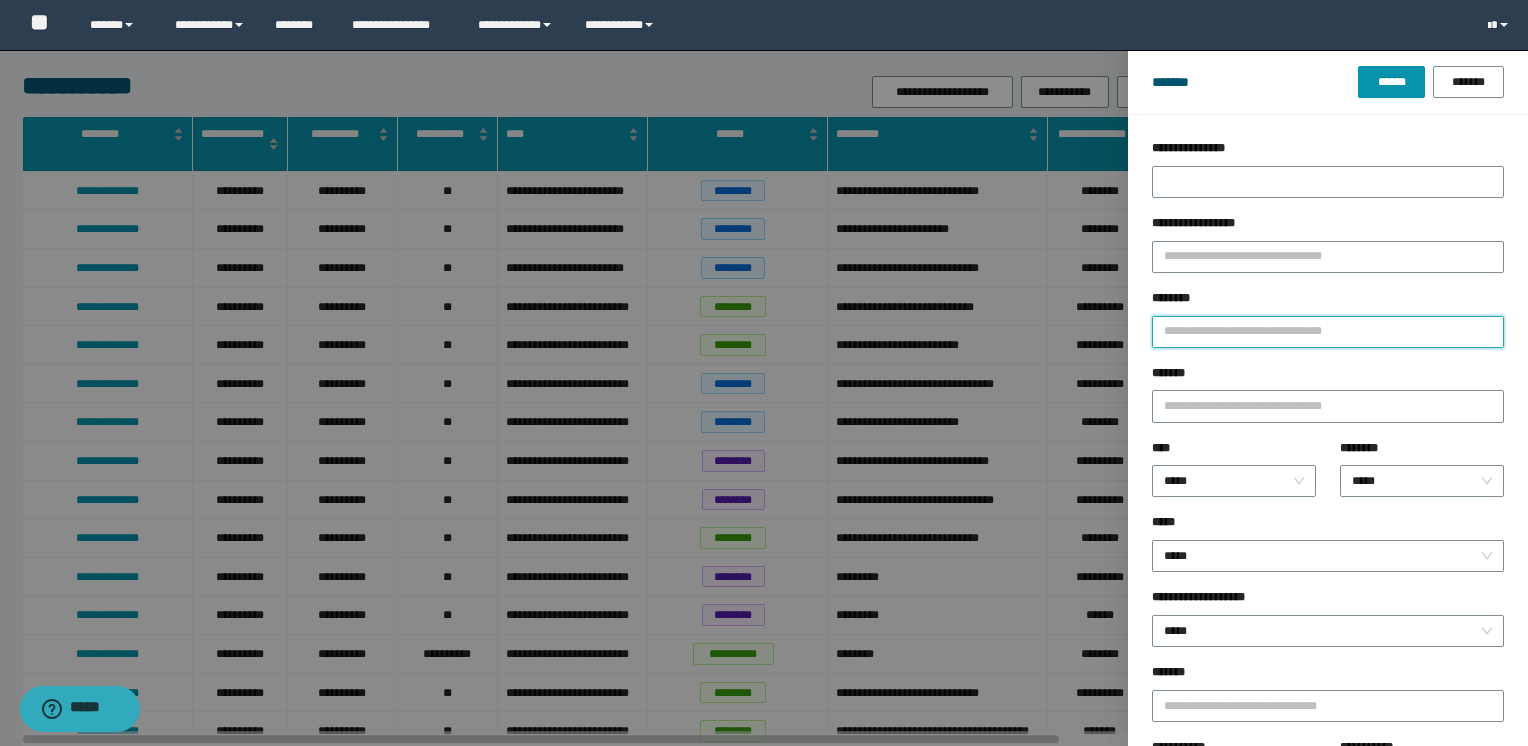 click on "********" at bounding box center [1328, 332] 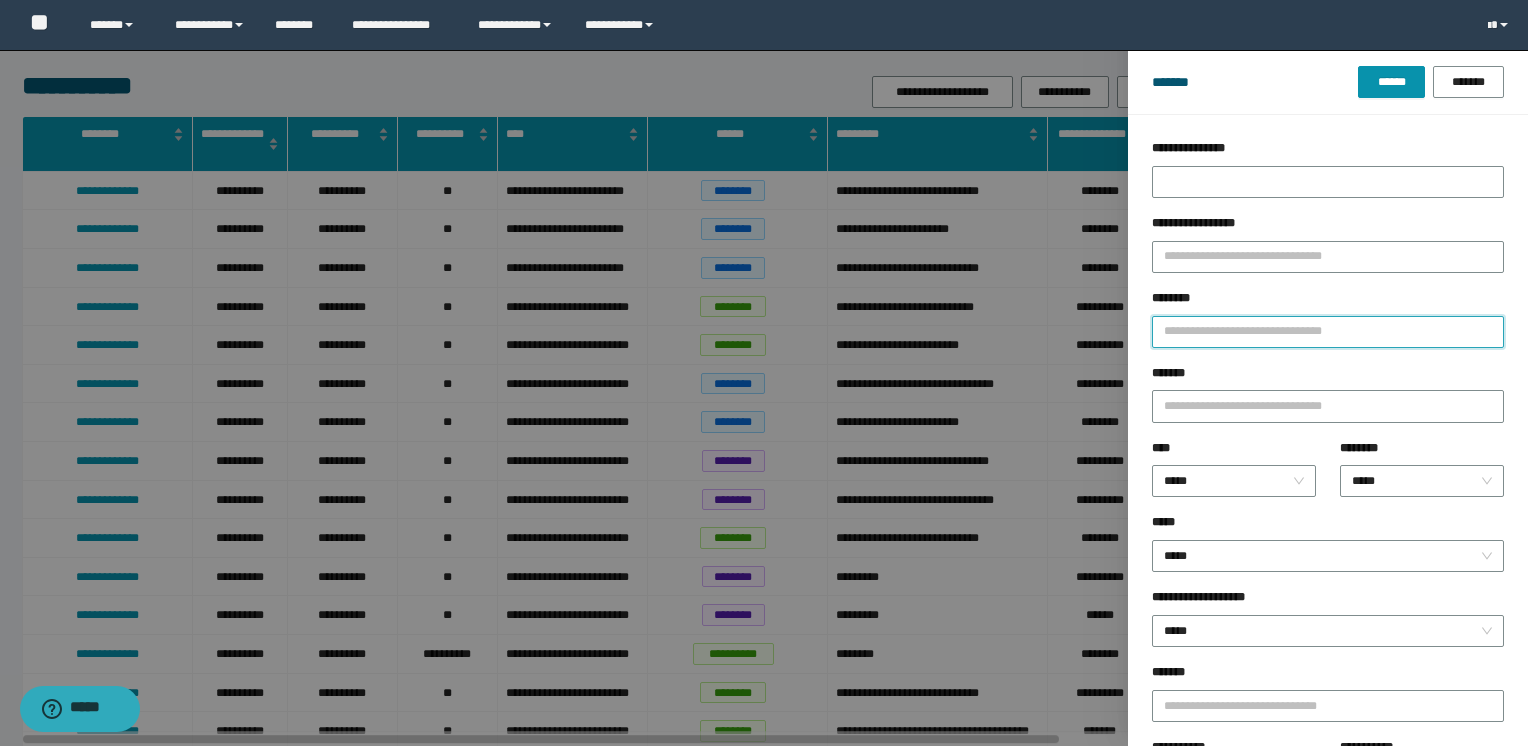 type on "*" 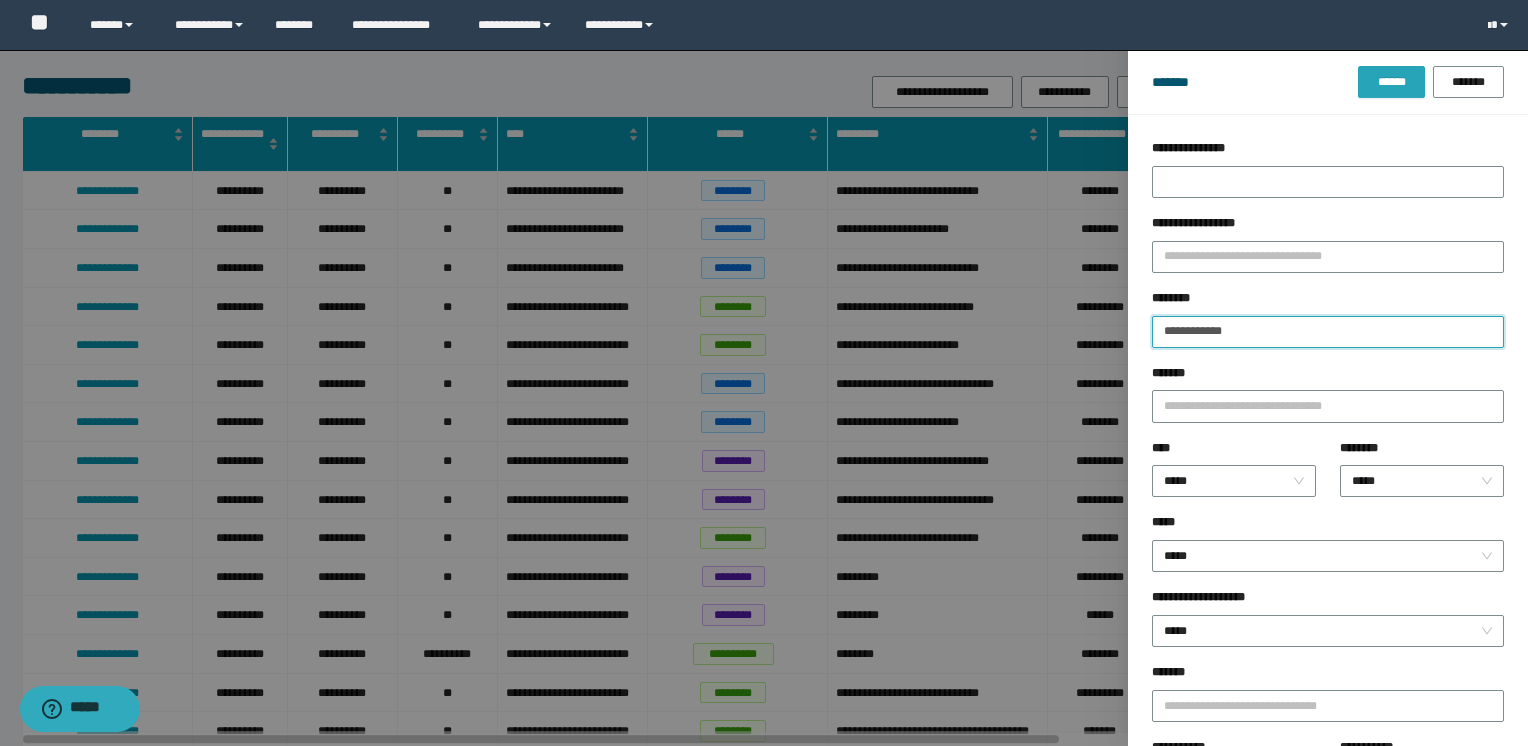 type on "**********" 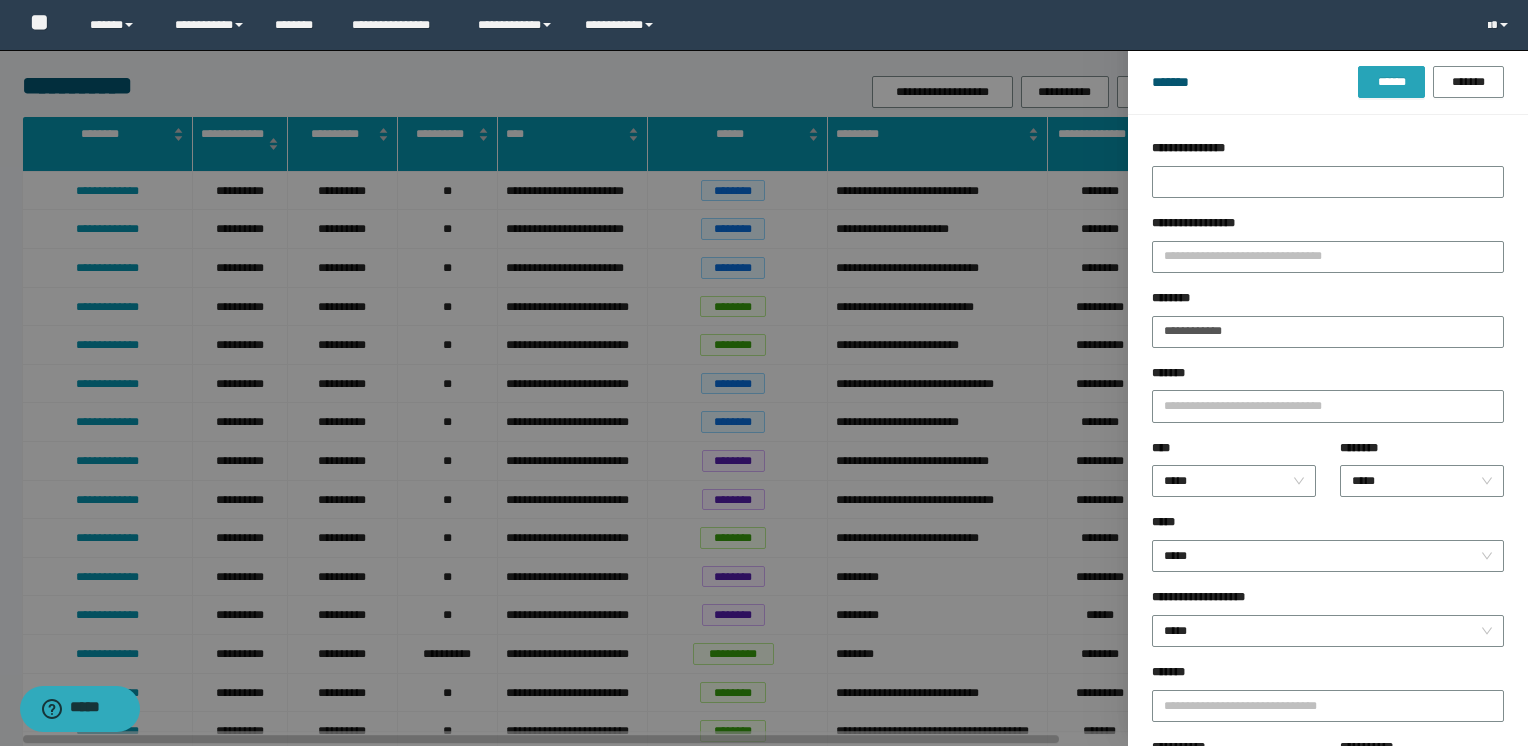 click on "******" at bounding box center (1391, 82) 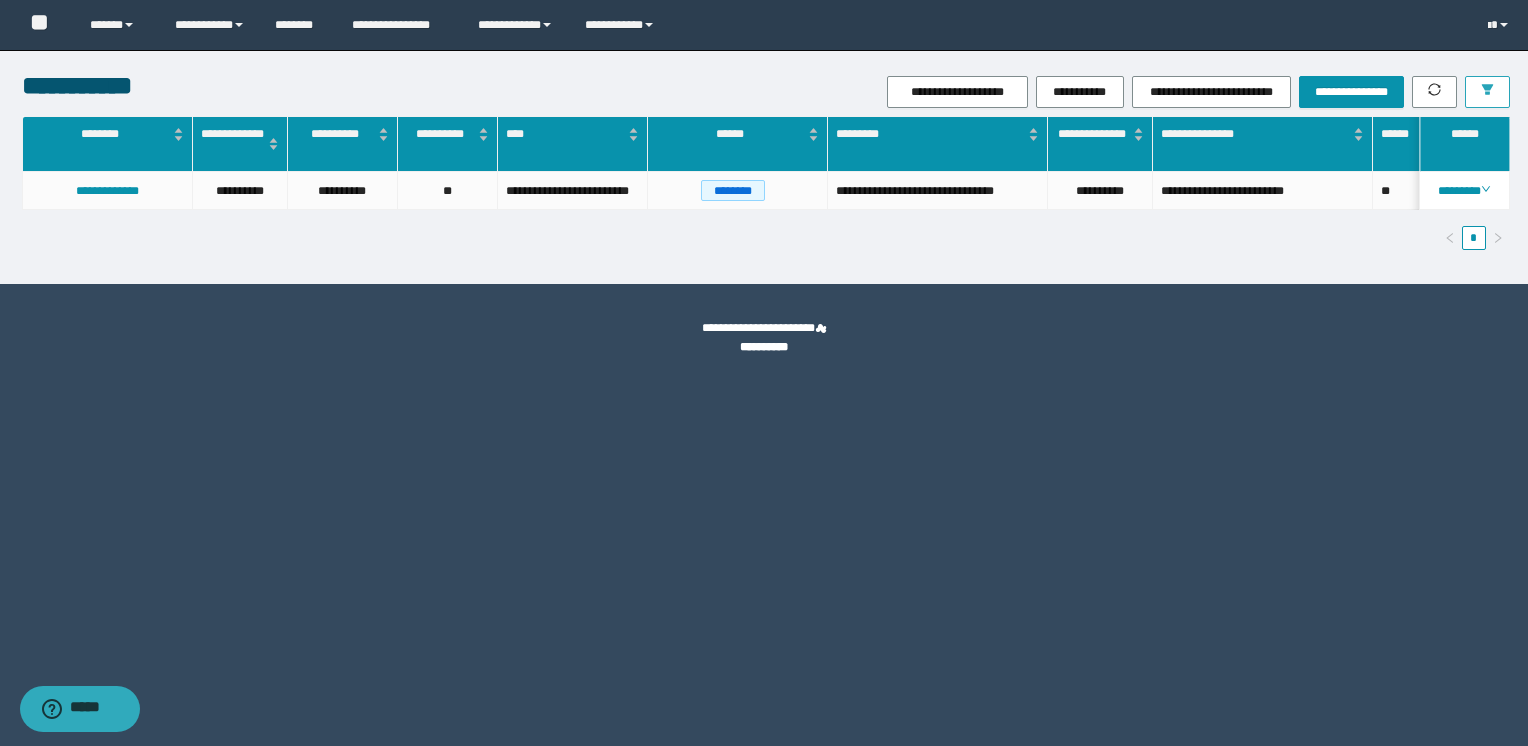 scroll, scrollTop: 0, scrollLeft: 102, axis: horizontal 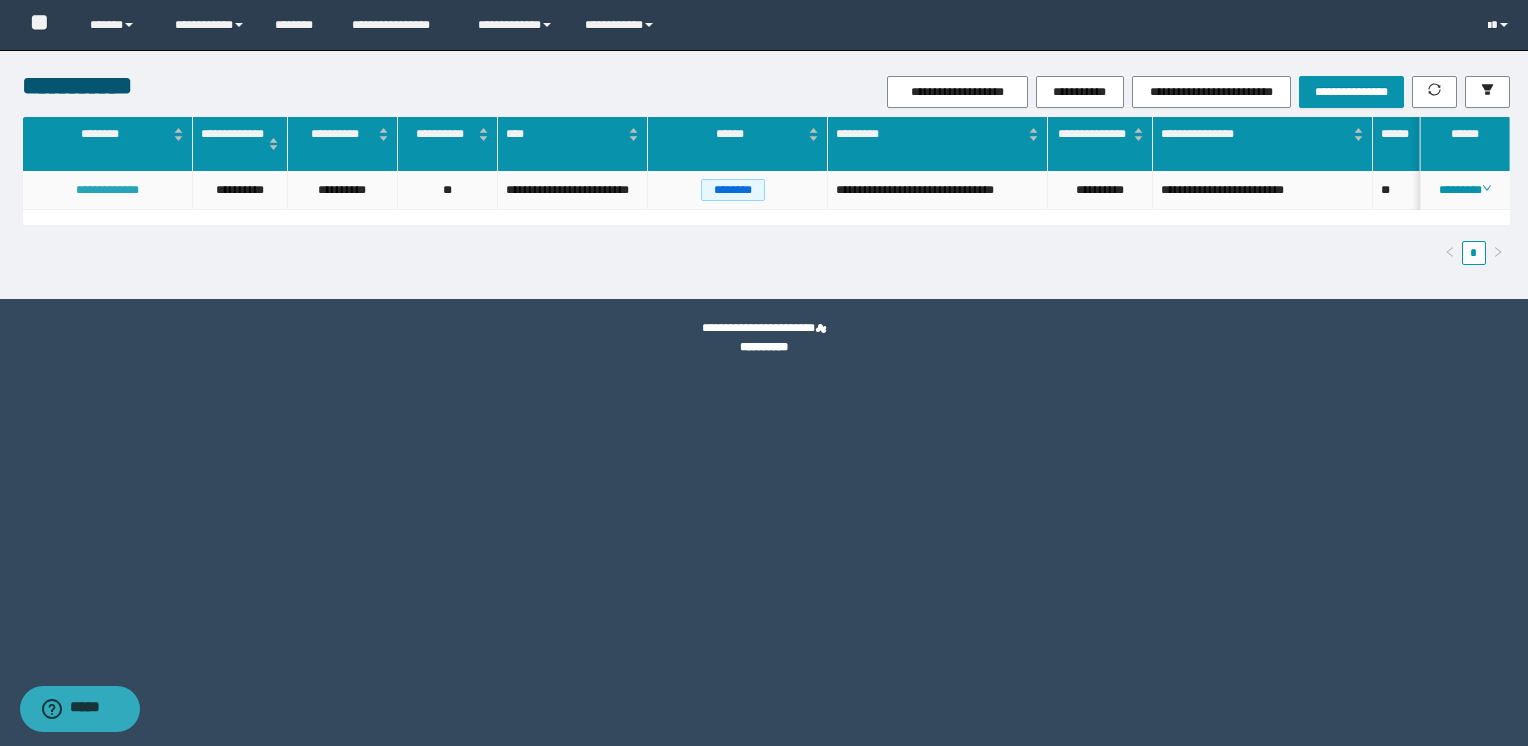 click on "**********" at bounding box center [107, 190] 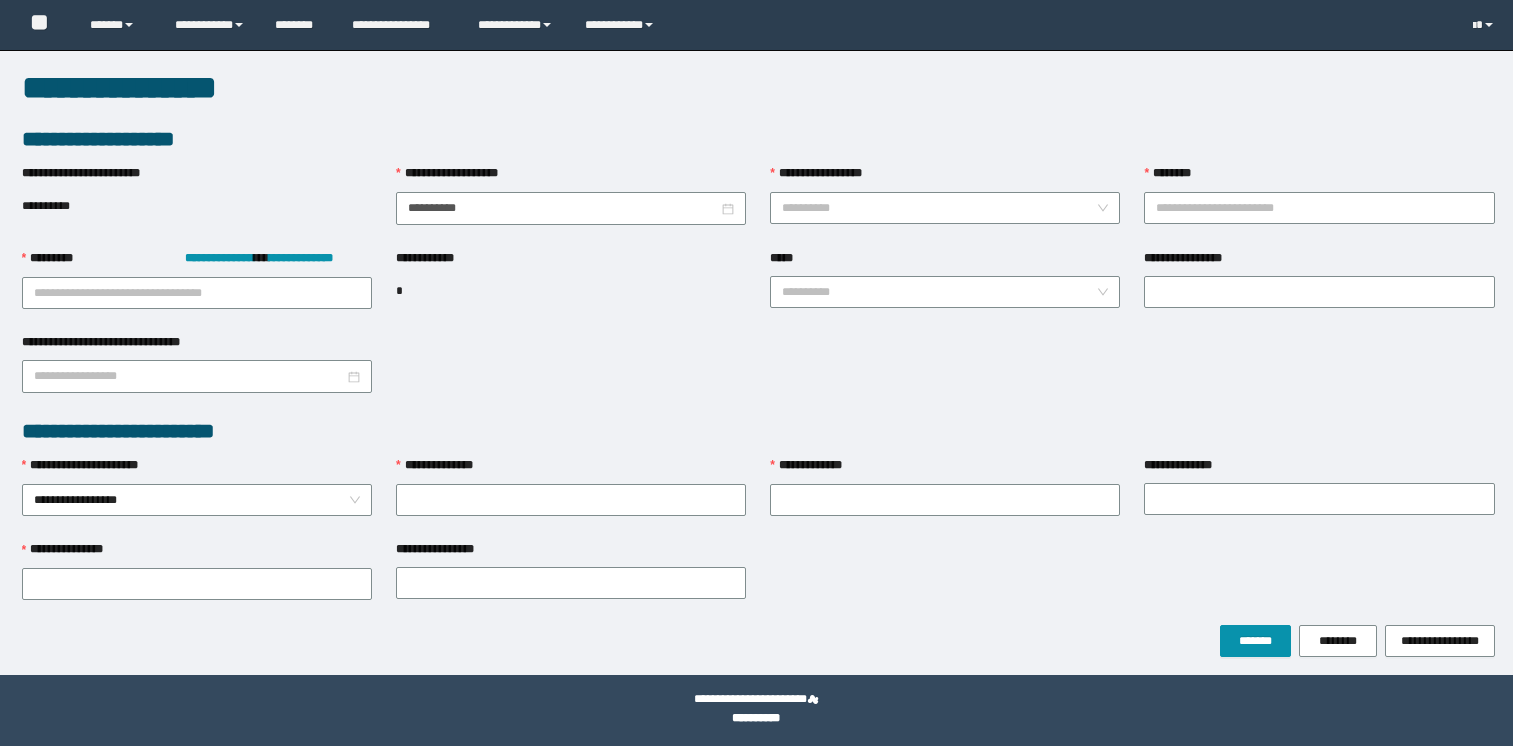 scroll, scrollTop: 0, scrollLeft: 0, axis: both 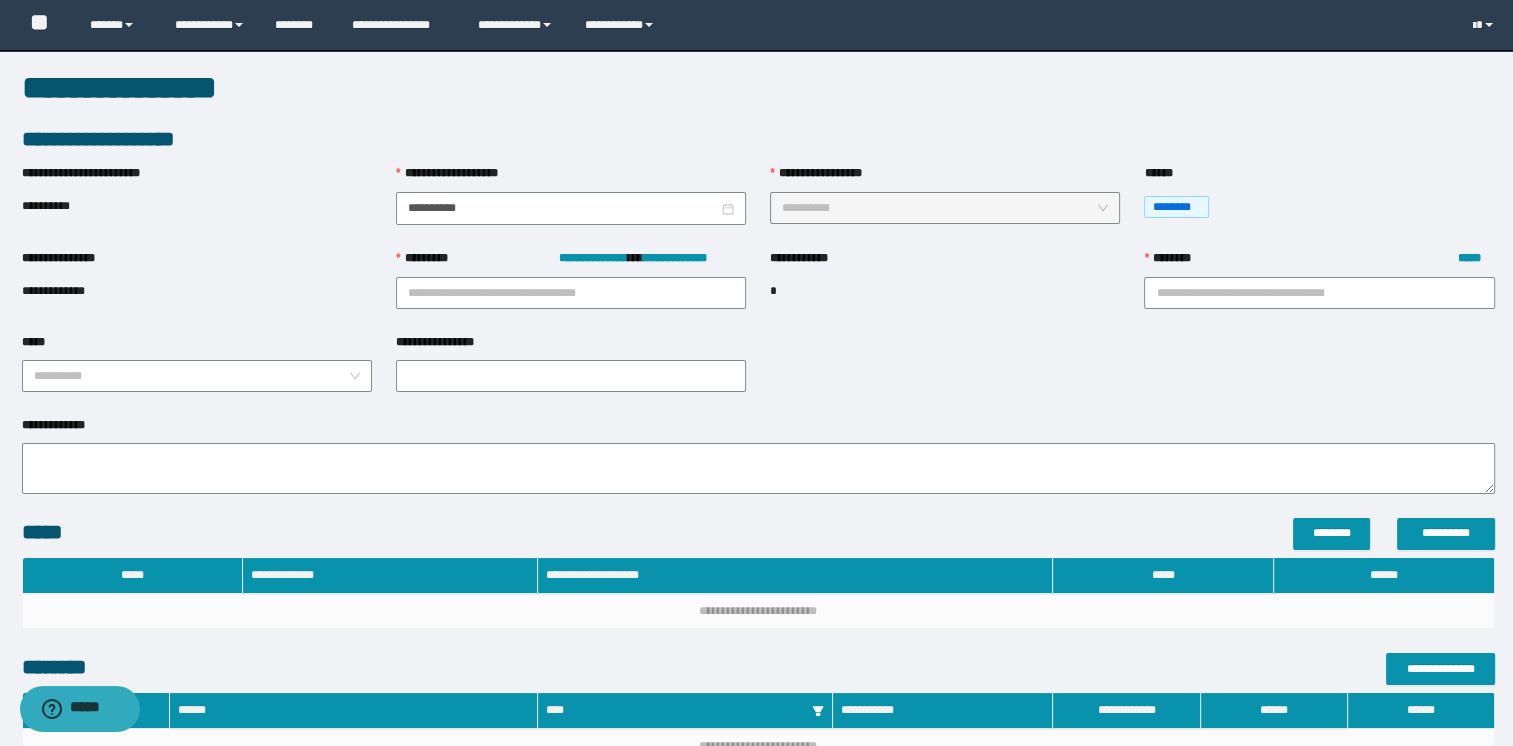 type on "**********" 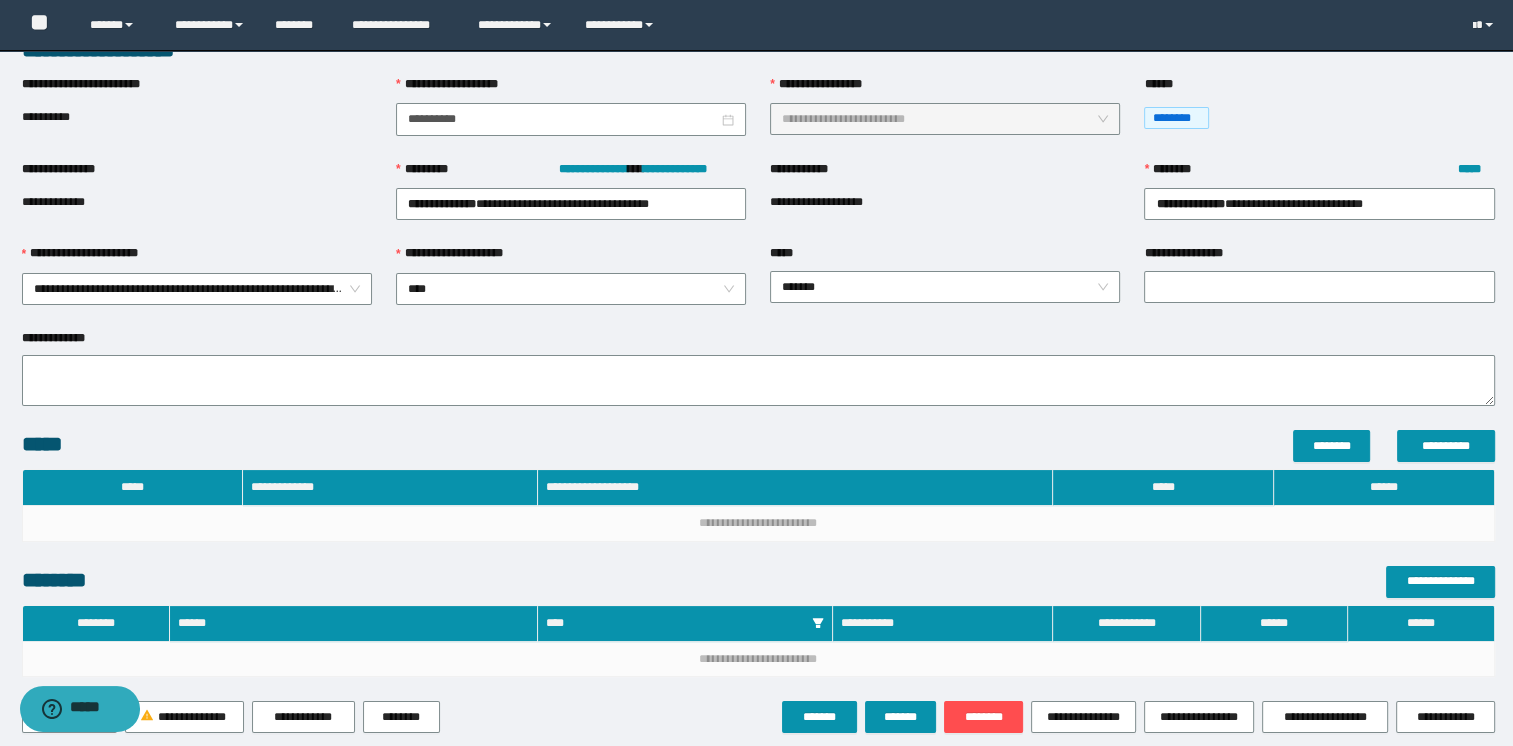 scroll, scrollTop: 166, scrollLeft: 0, axis: vertical 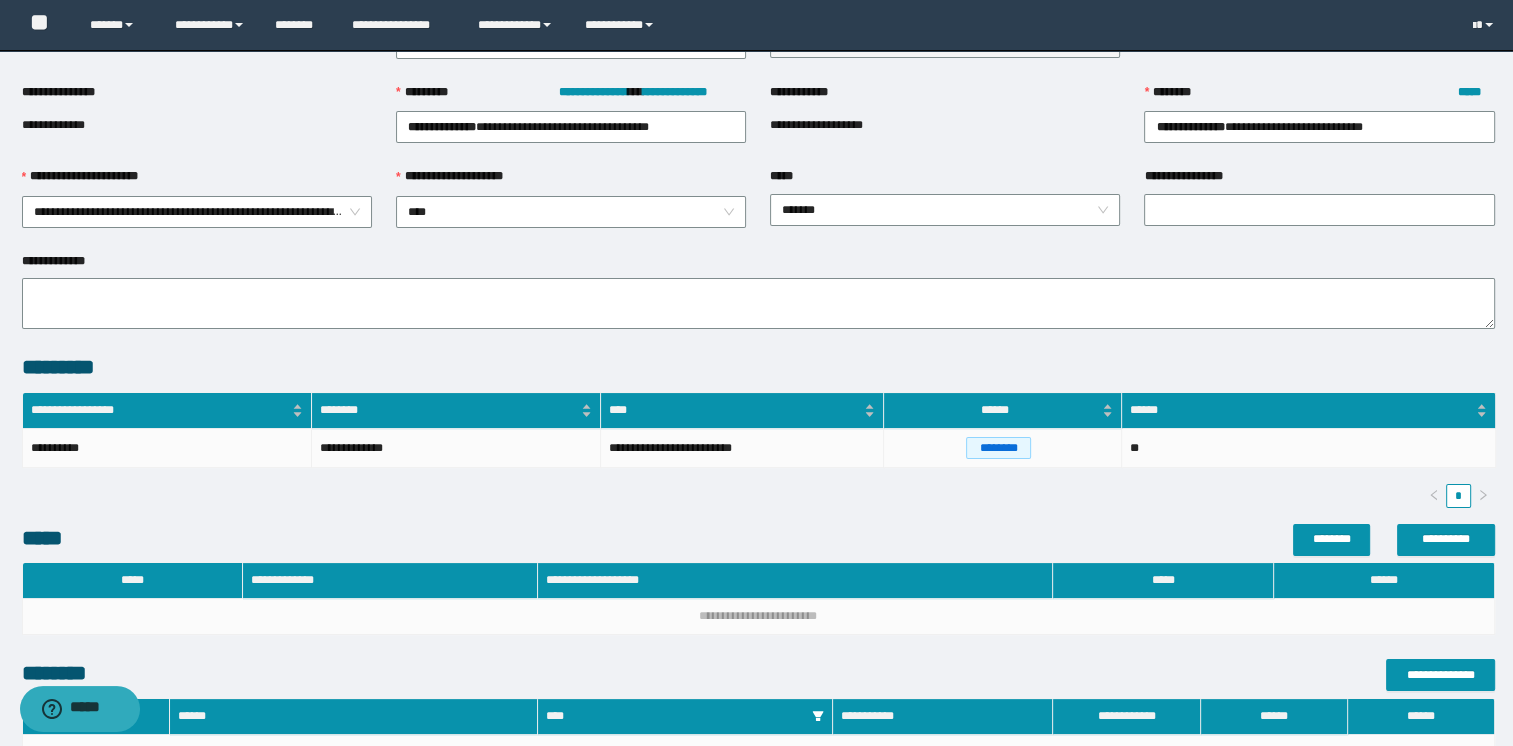 click on "**********" at bounding box center (758, 393) 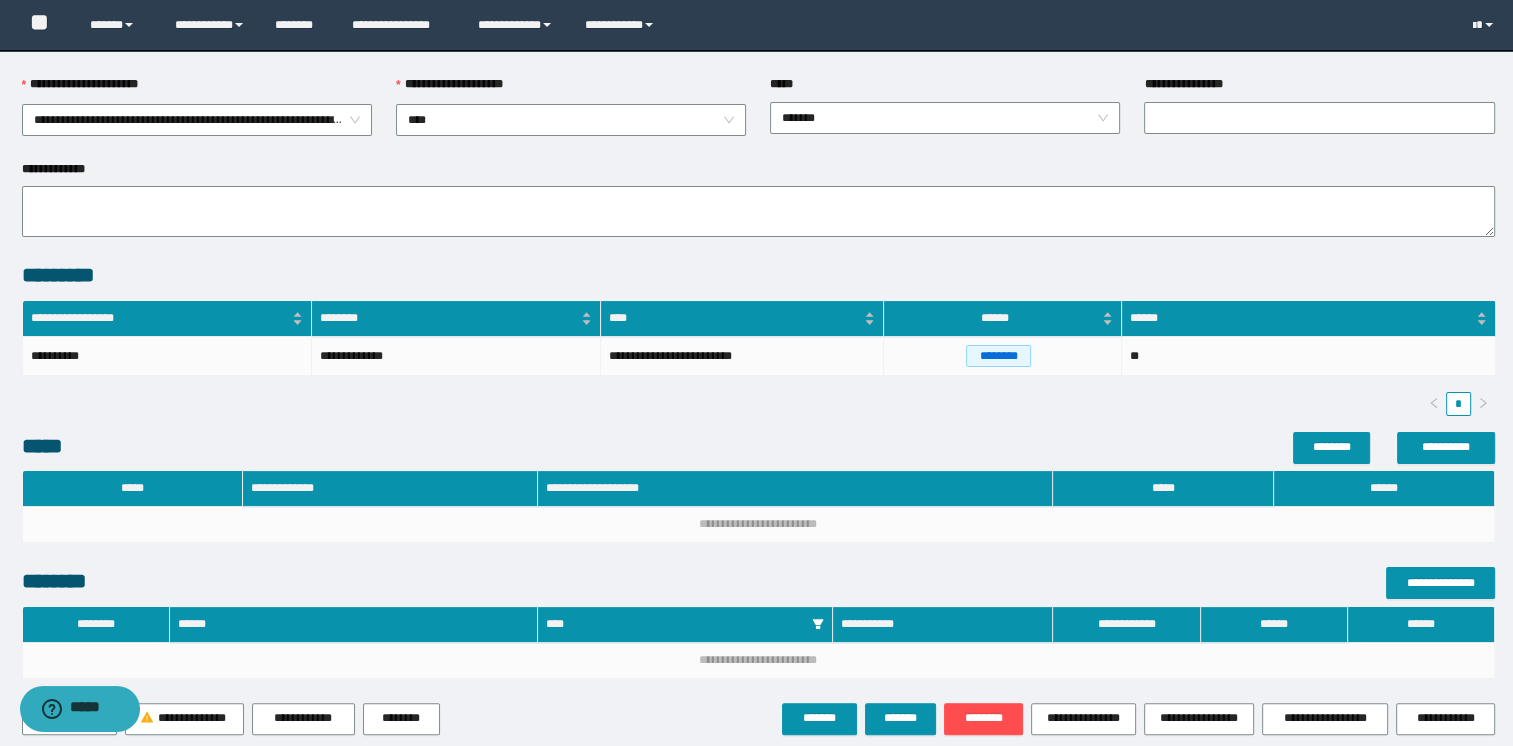 scroll, scrollTop: 336, scrollLeft: 0, axis: vertical 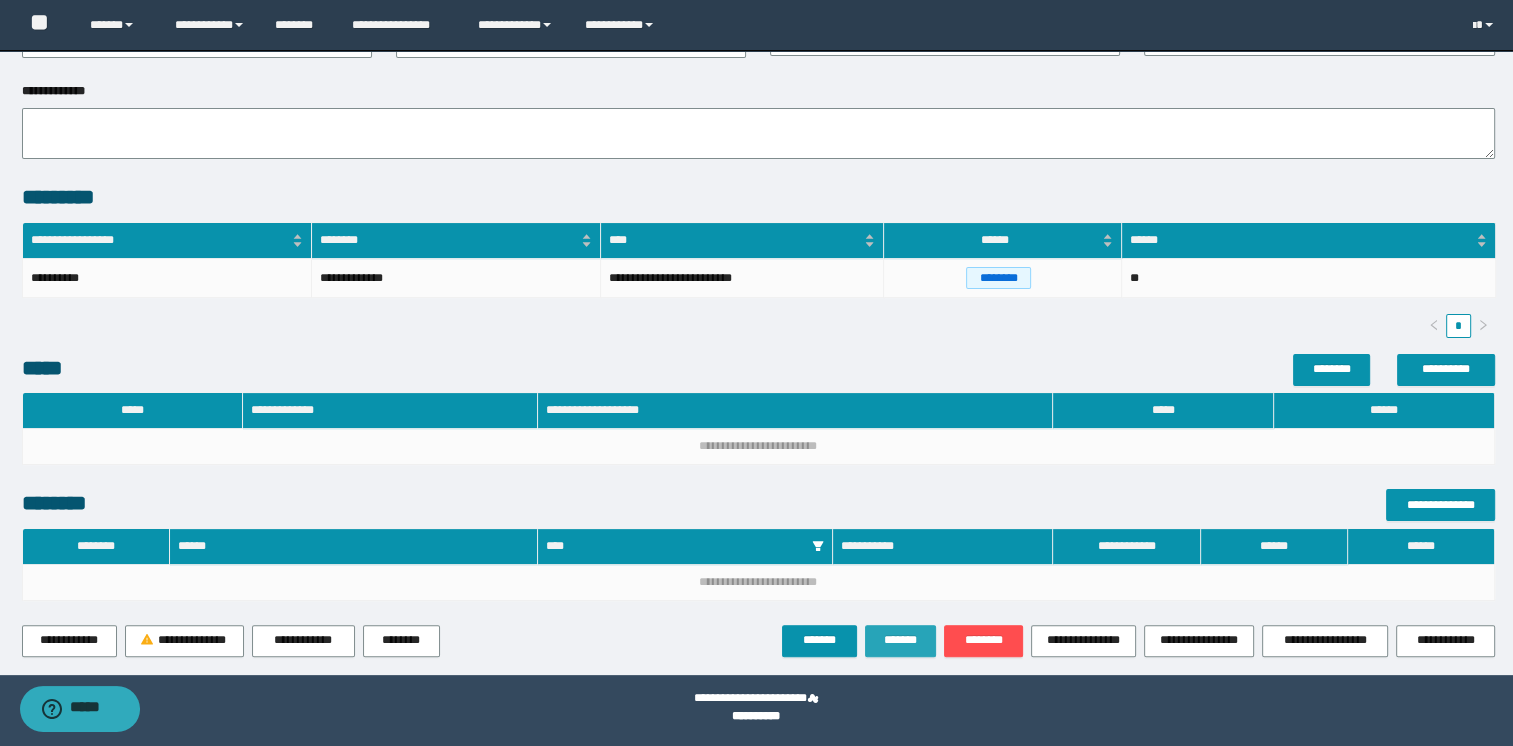 click on "*******" at bounding box center [901, 640] 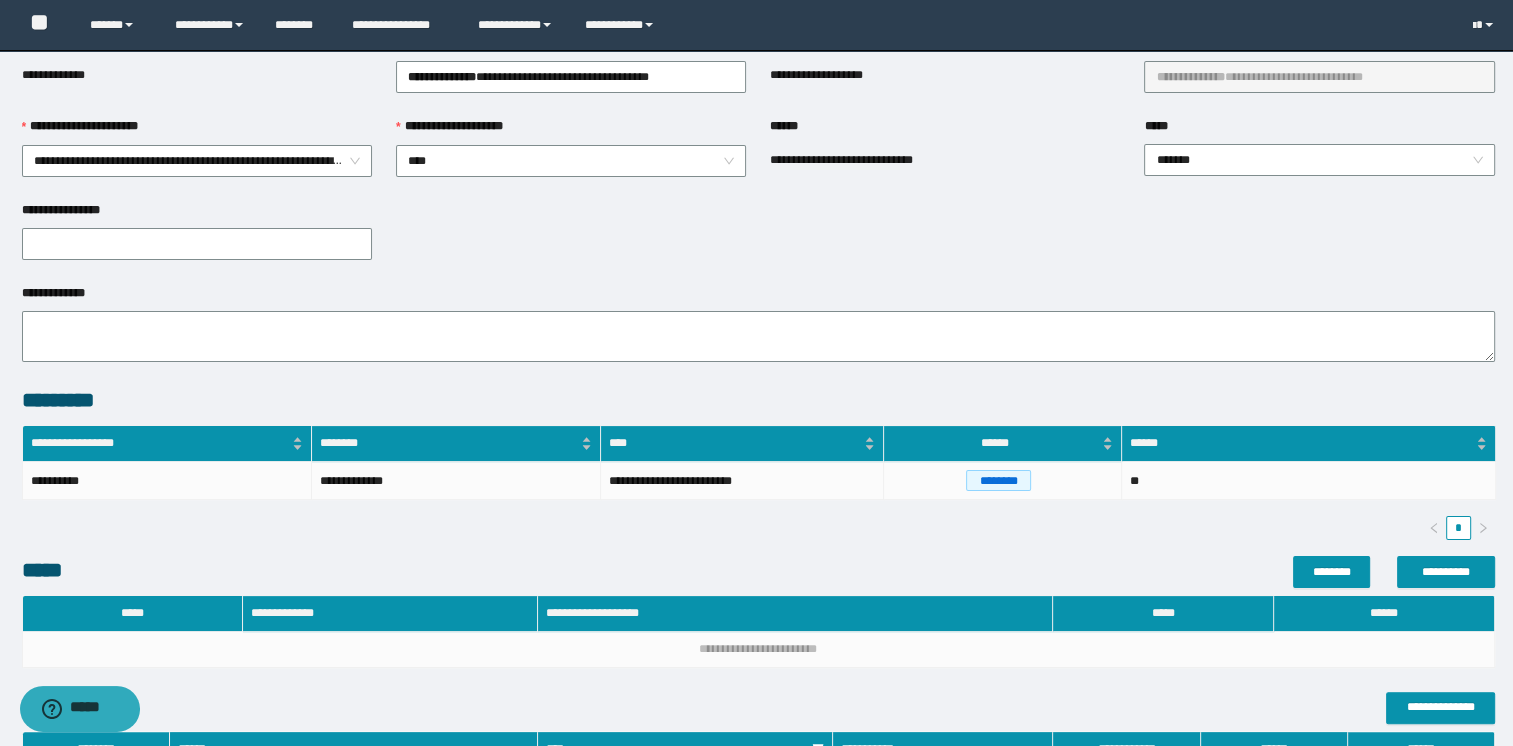 scroll, scrollTop: 0, scrollLeft: 0, axis: both 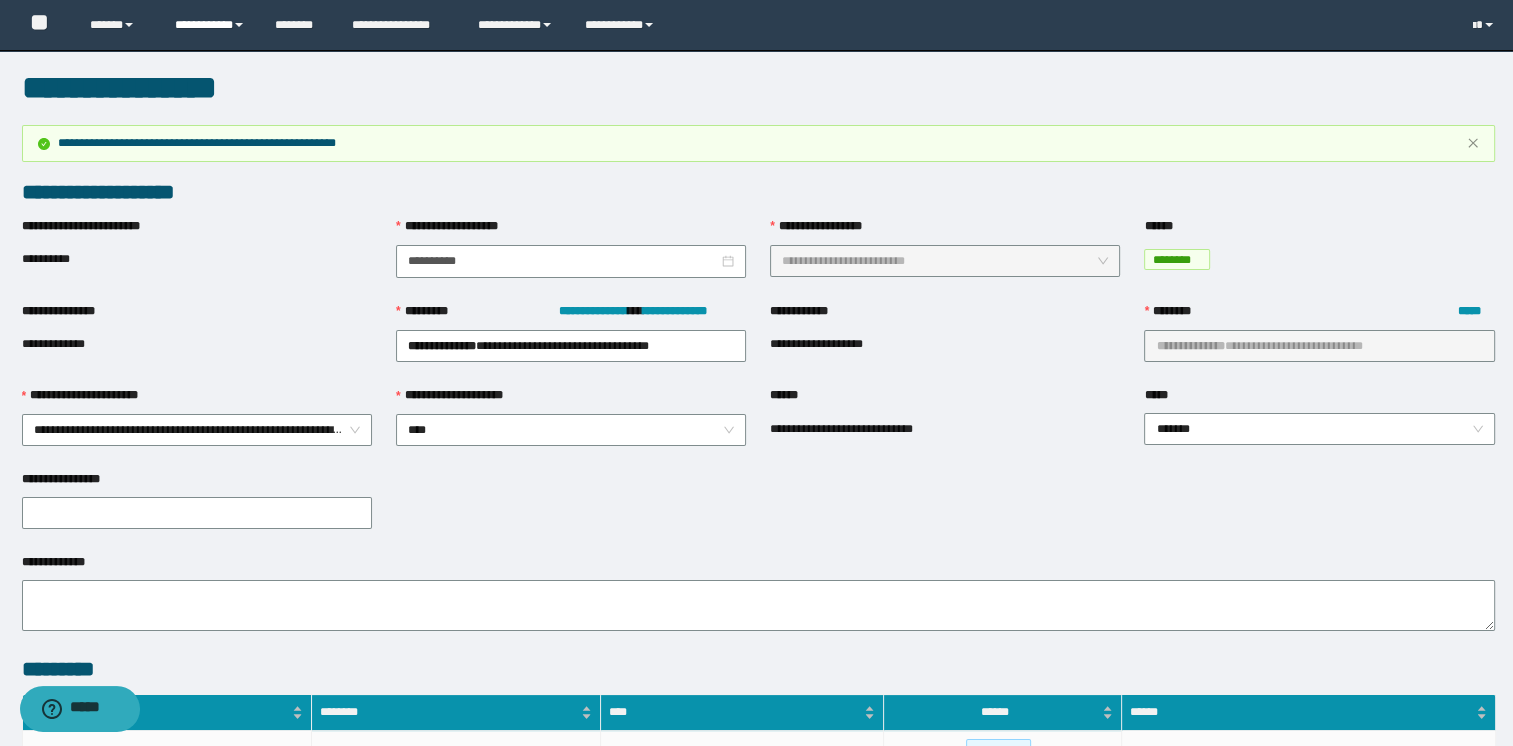 click on "**********" at bounding box center (210, 25) 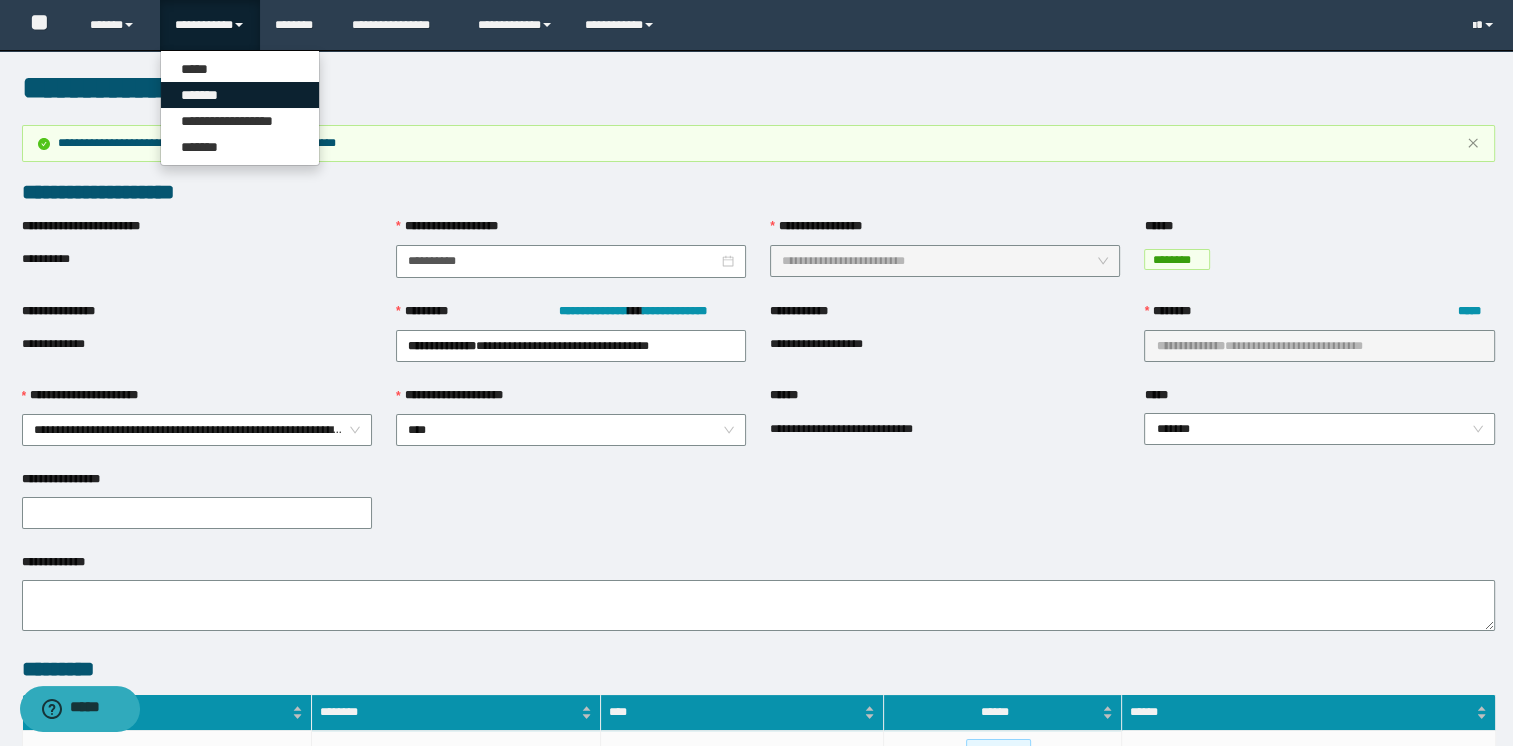 click on "*******" at bounding box center [240, 95] 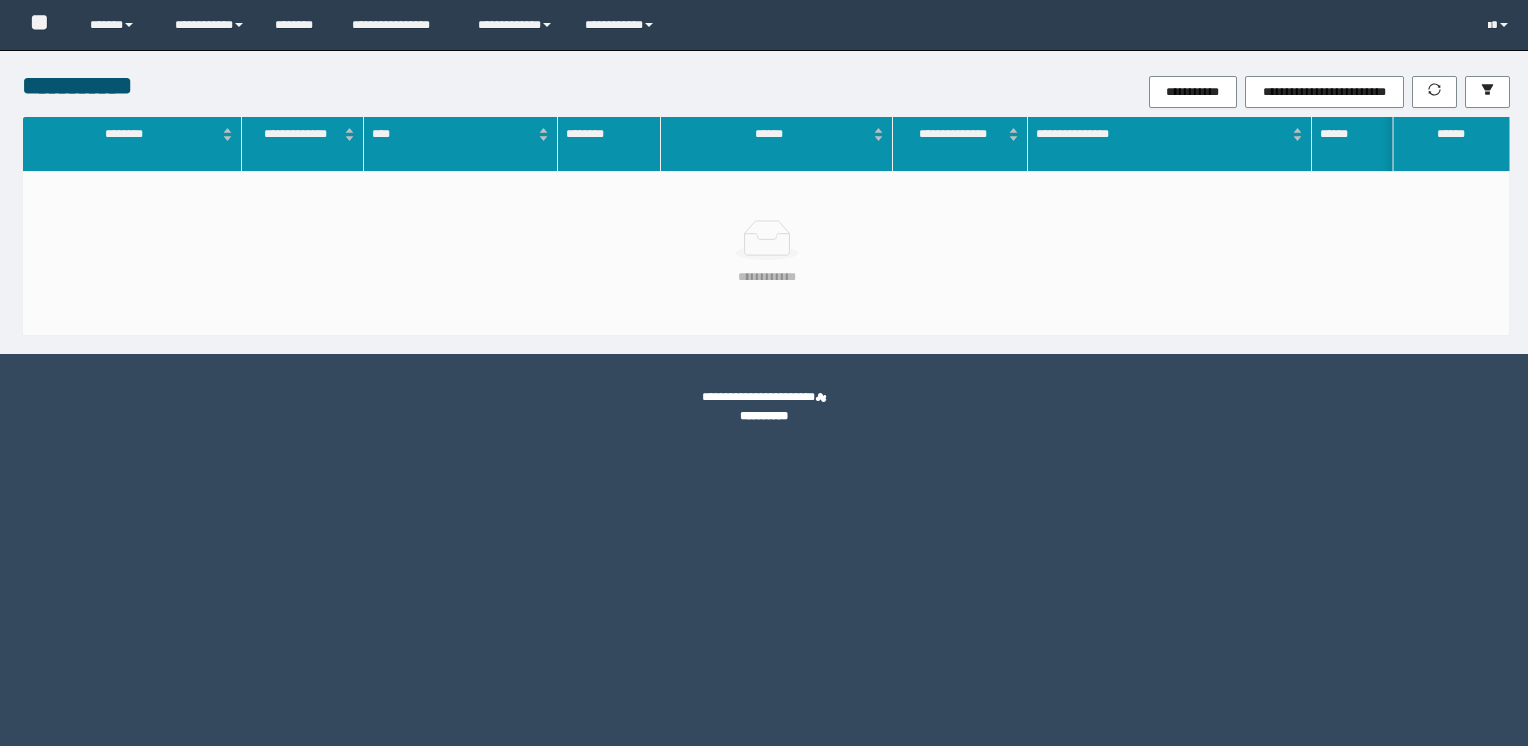 scroll, scrollTop: 0, scrollLeft: 0, axis: both 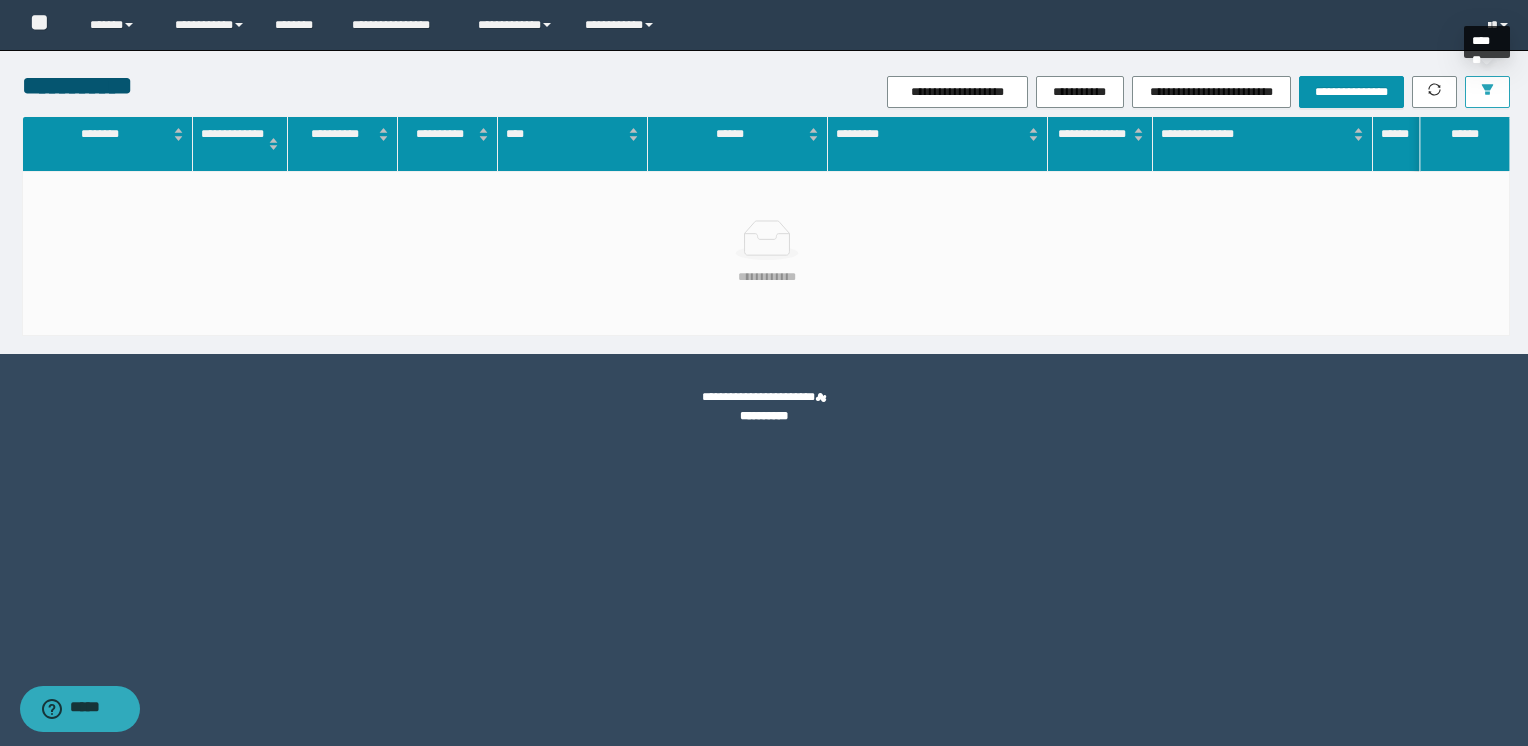 click at bounding box center [1487, 92] 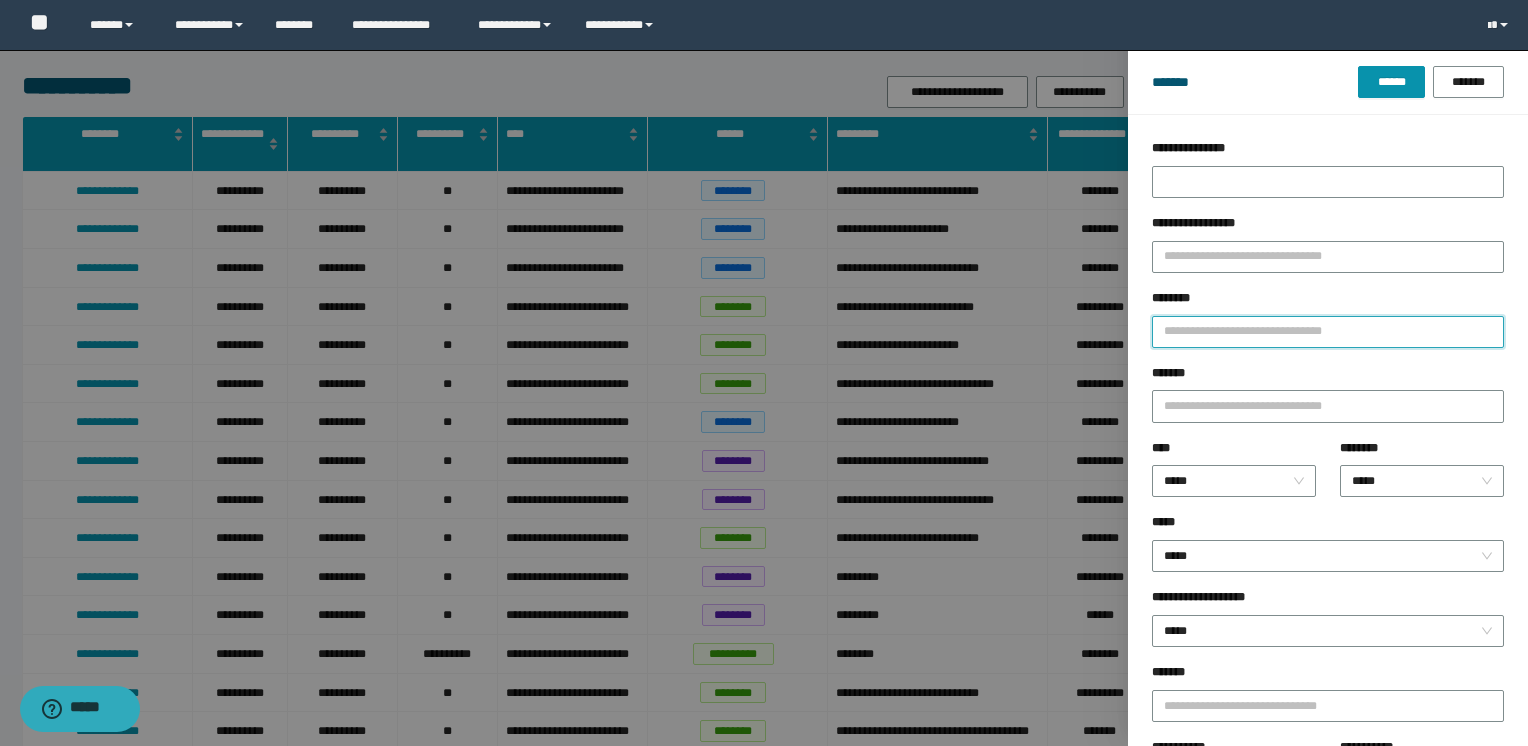 click on "********" at bounding box center (1328, 332) 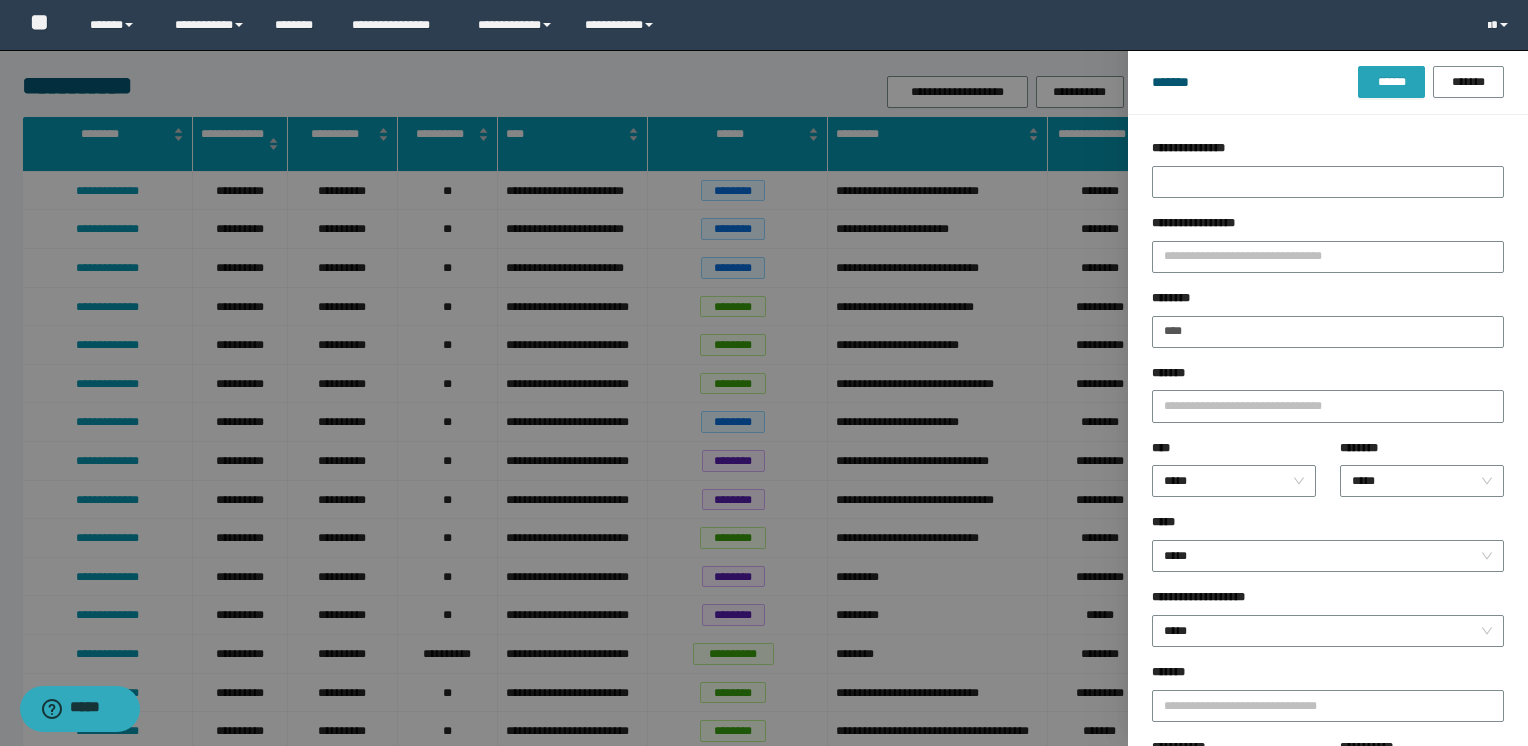 click on "******" at bounding box center (1391, 82) 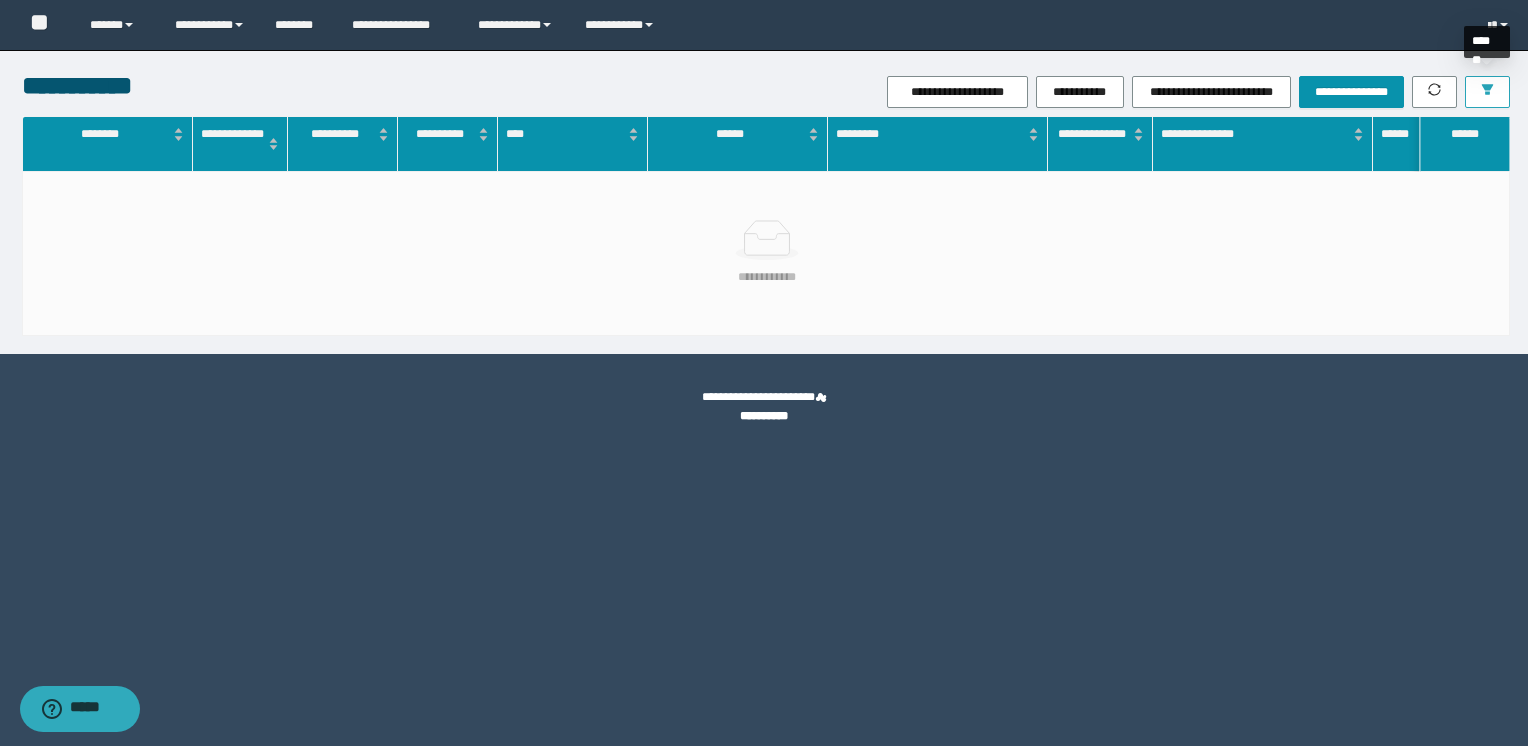 click 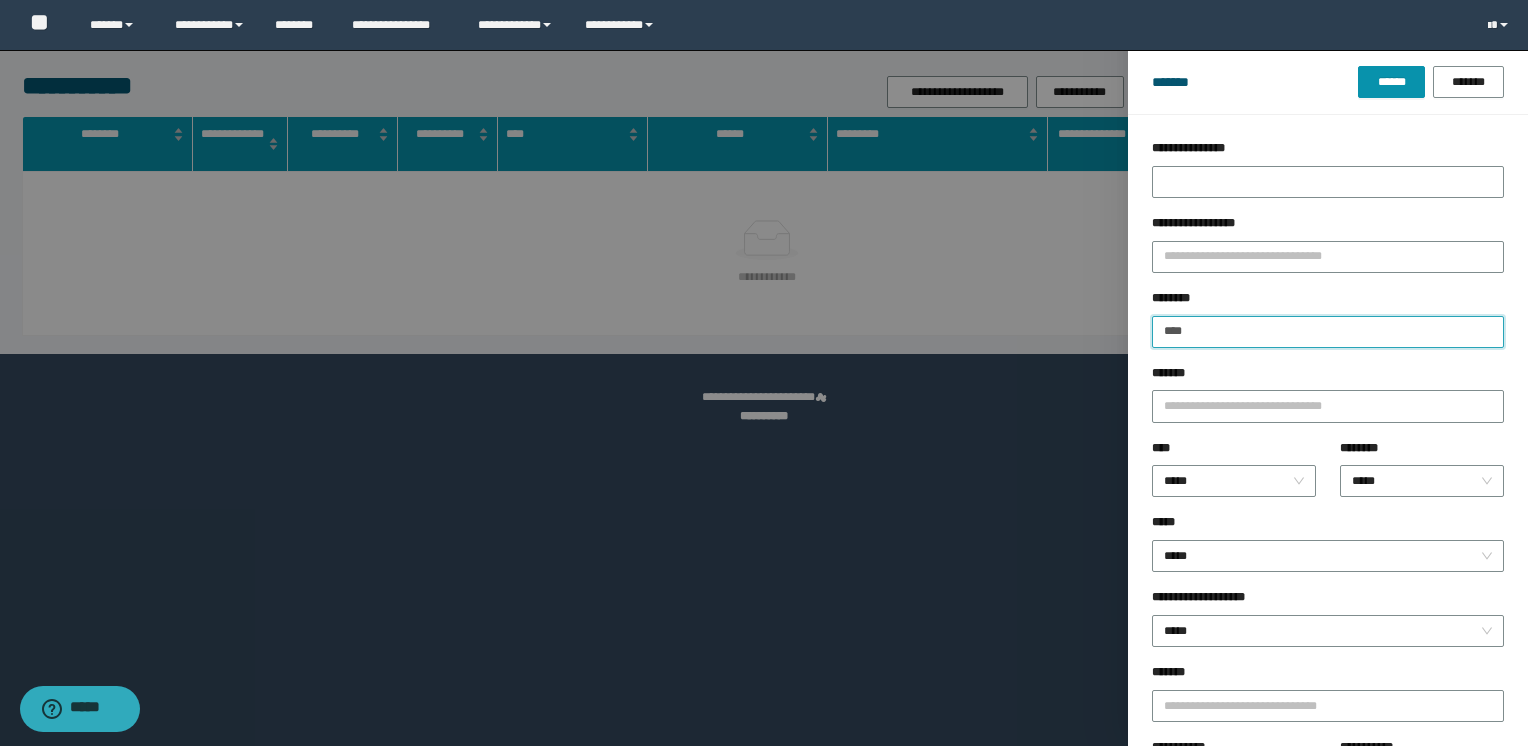 click on "****" at bounding box center (1328, 332) 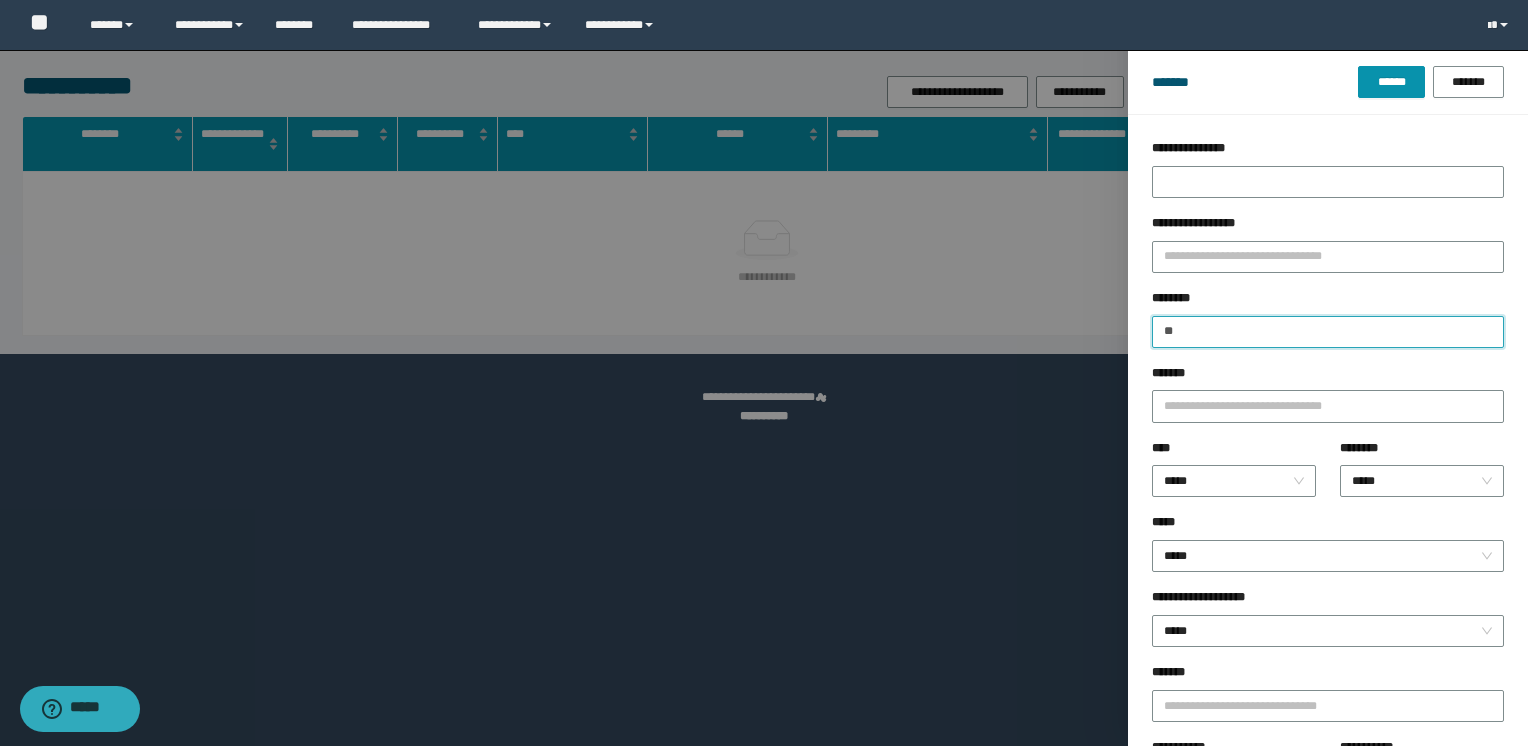 type on "*" 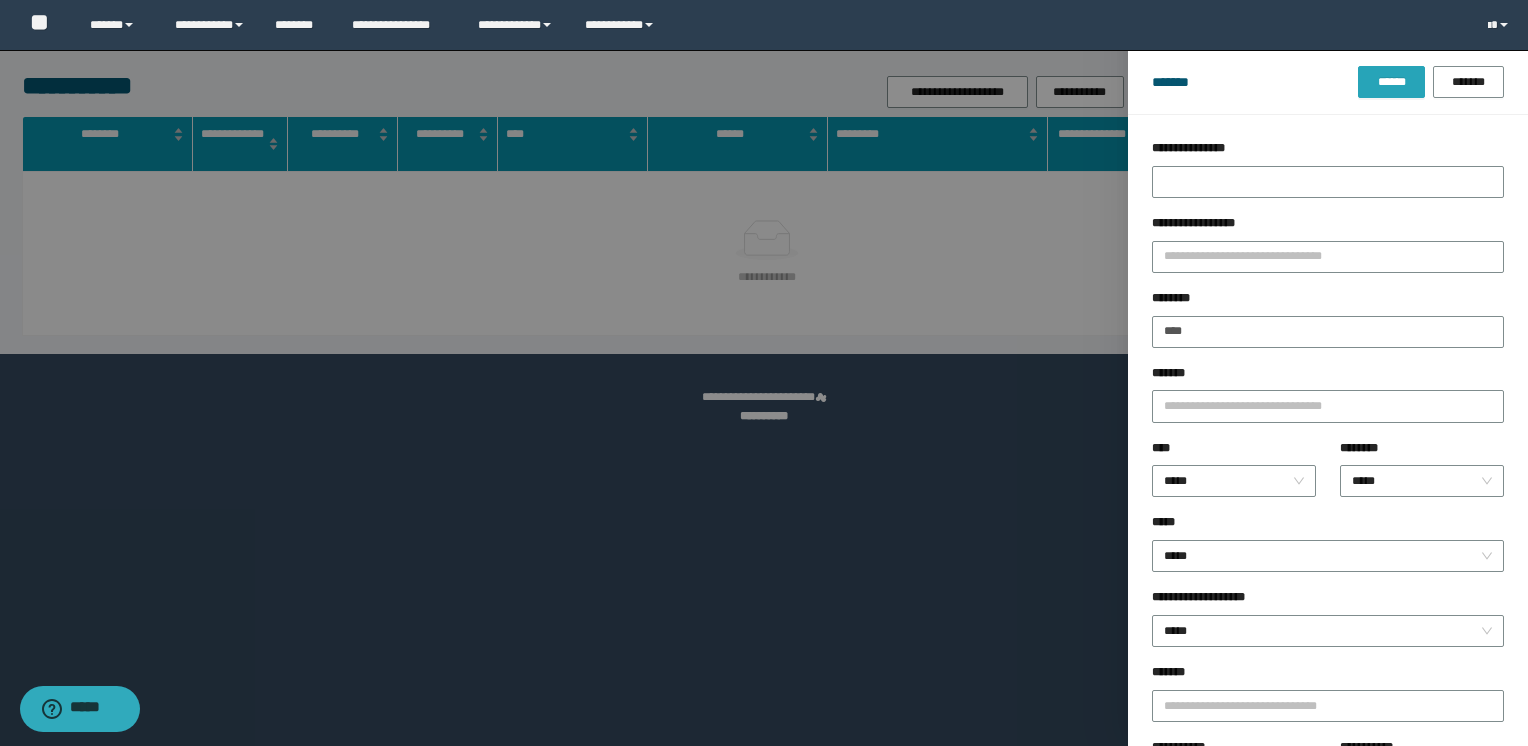 click on "******" at bounding box center [1391, 82] 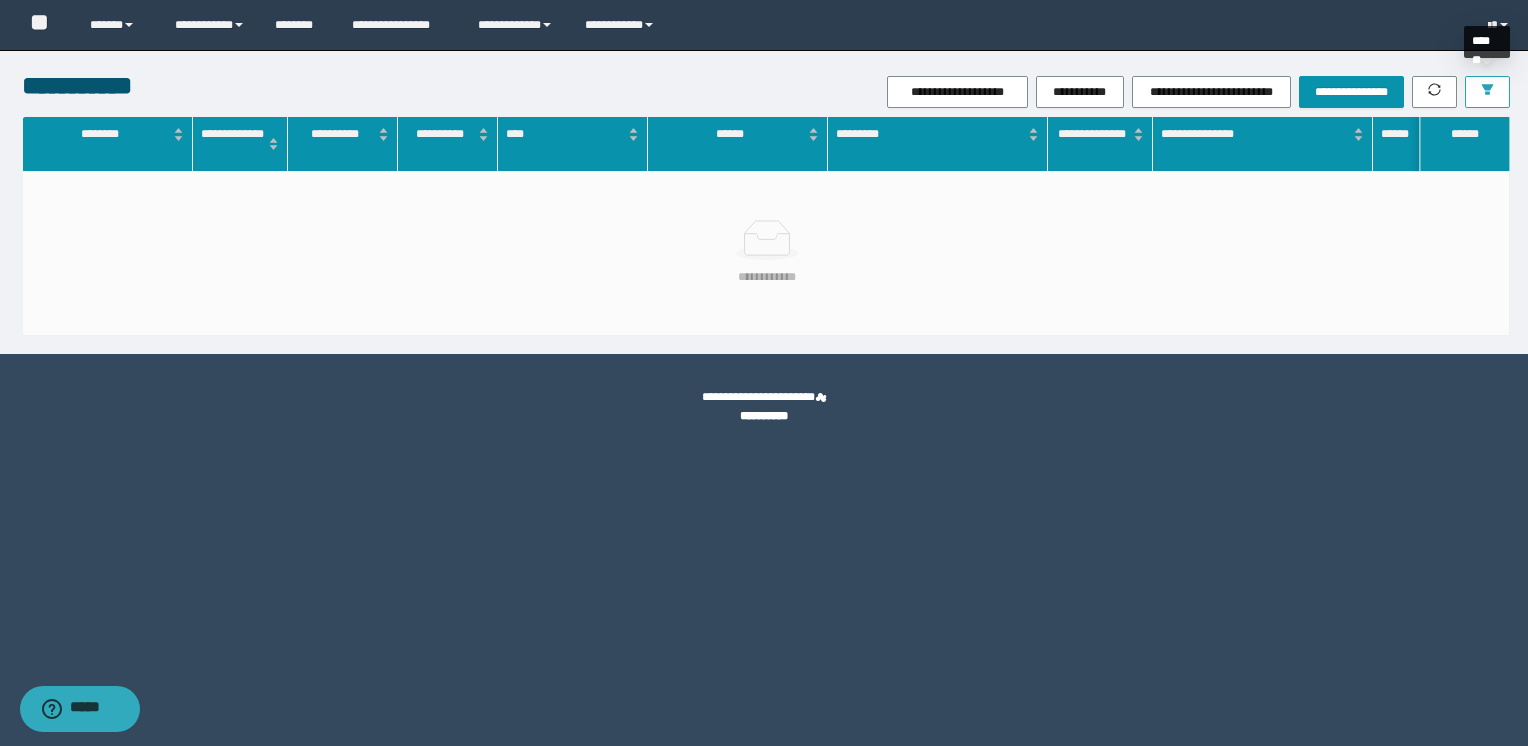 click 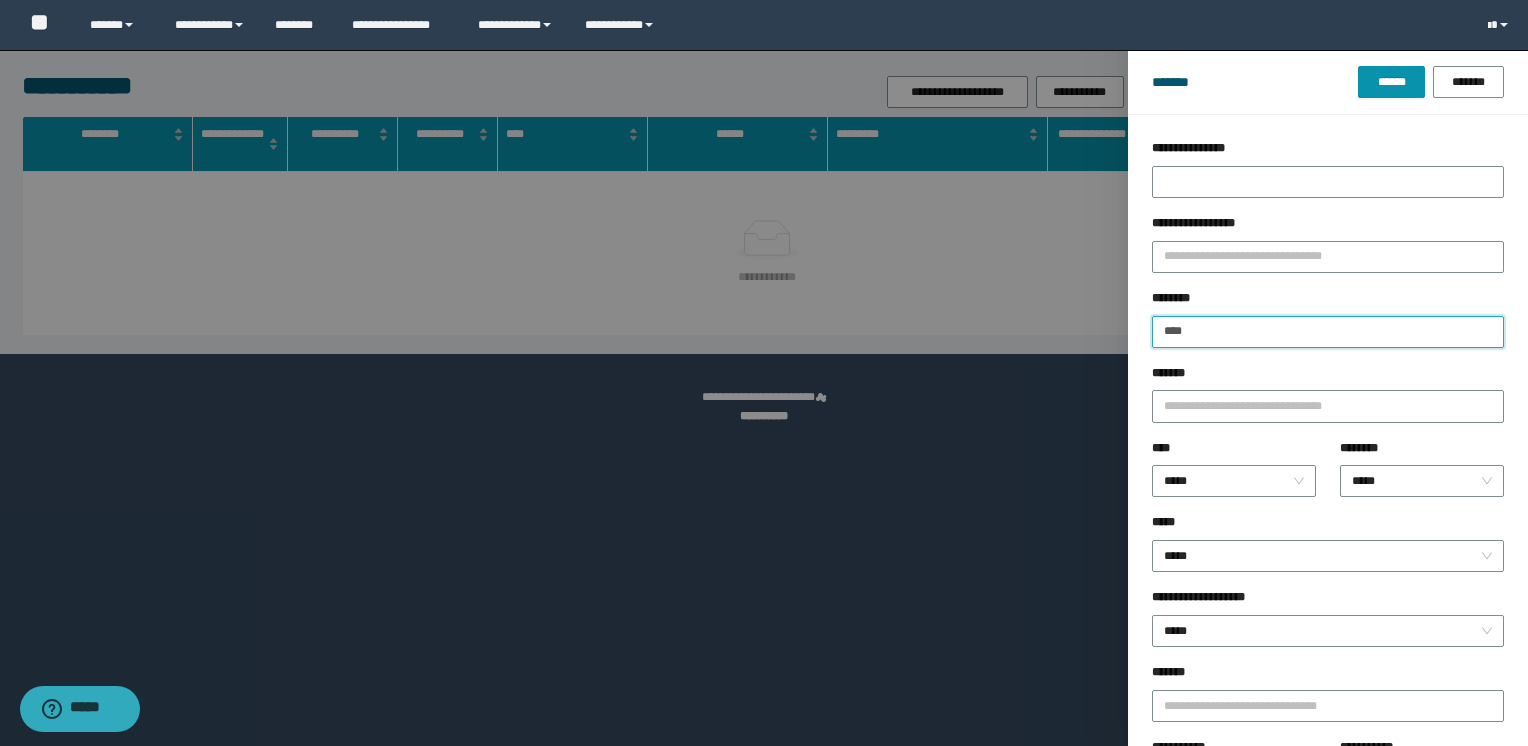 click on "****" at bounding box center [1328, 332] 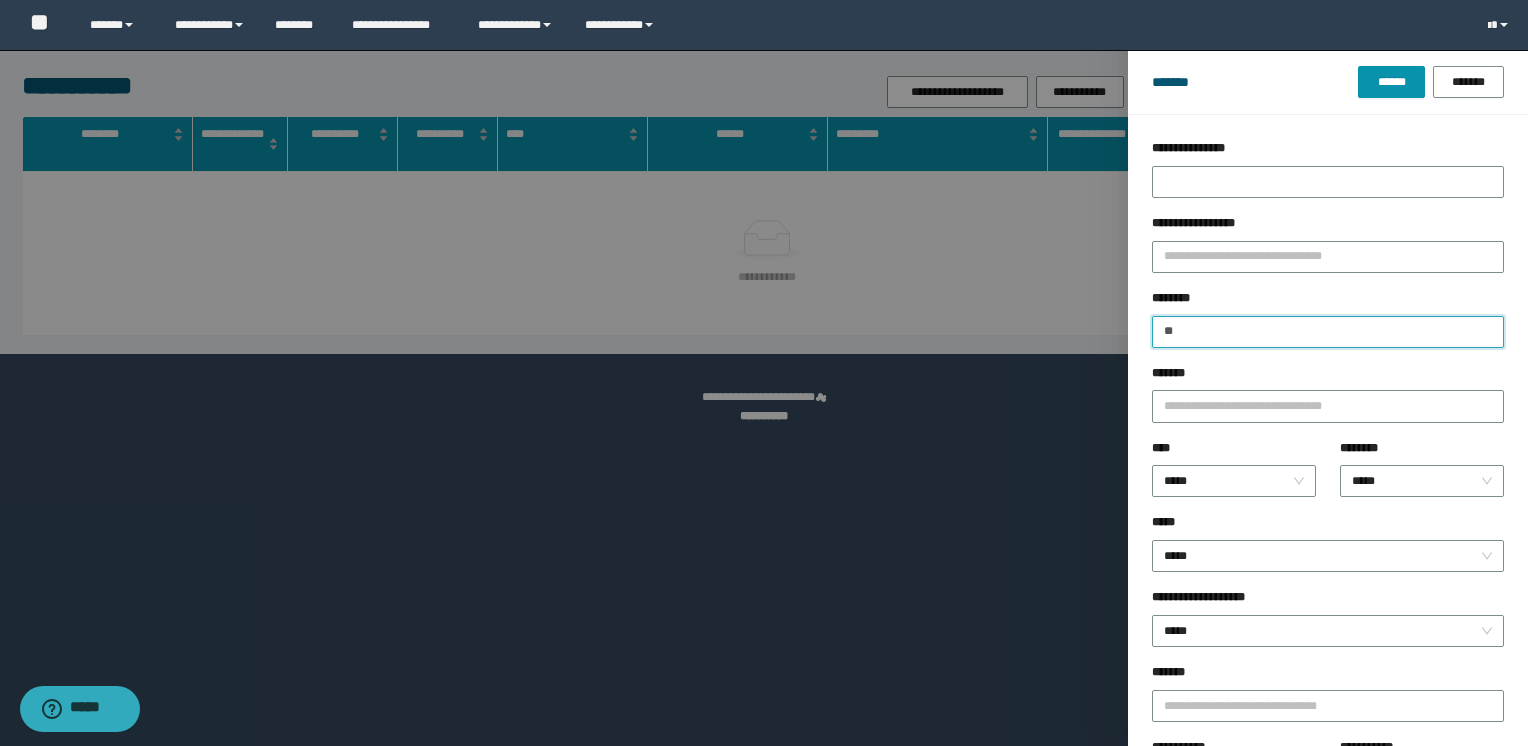 type on "*" 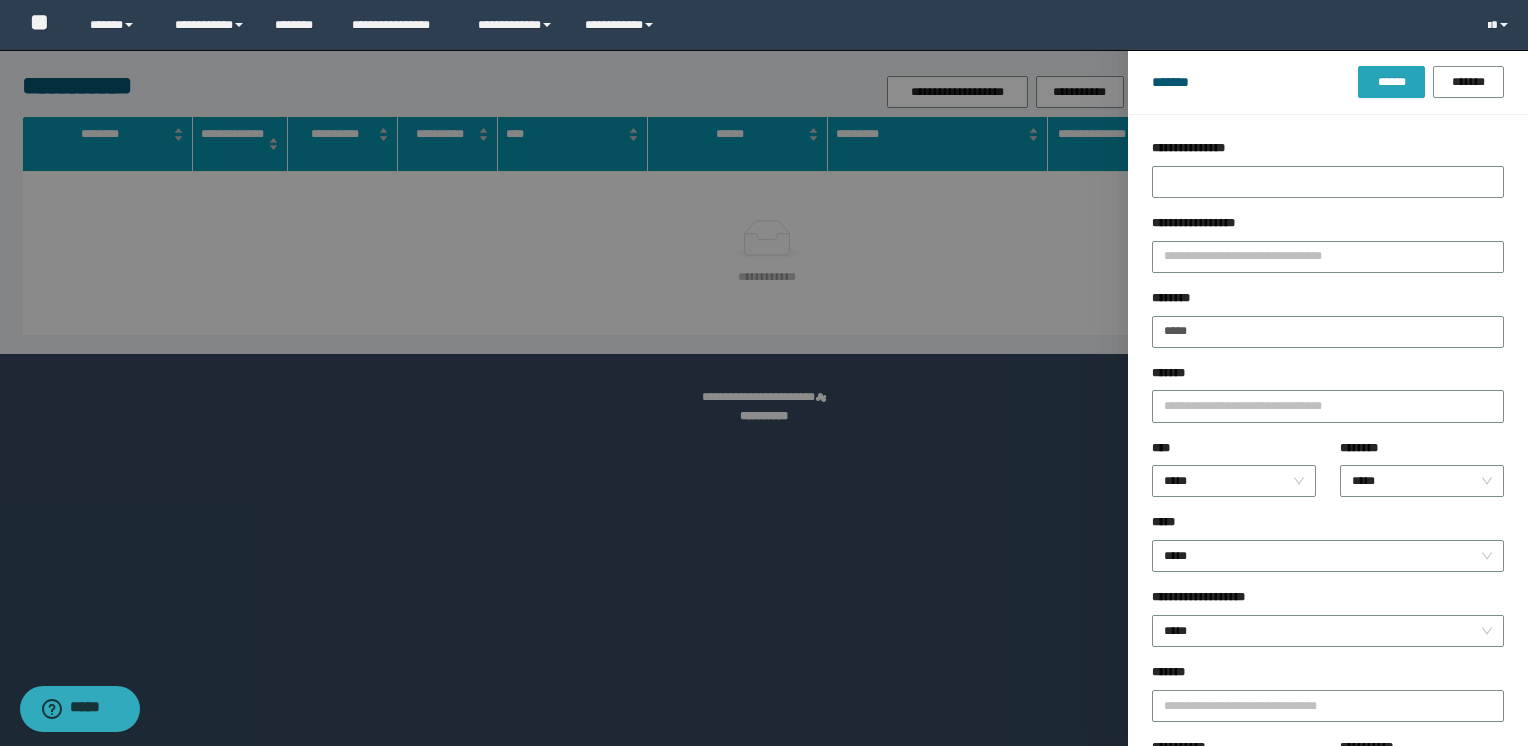 click on "******" at bounding box center [1391, 82] 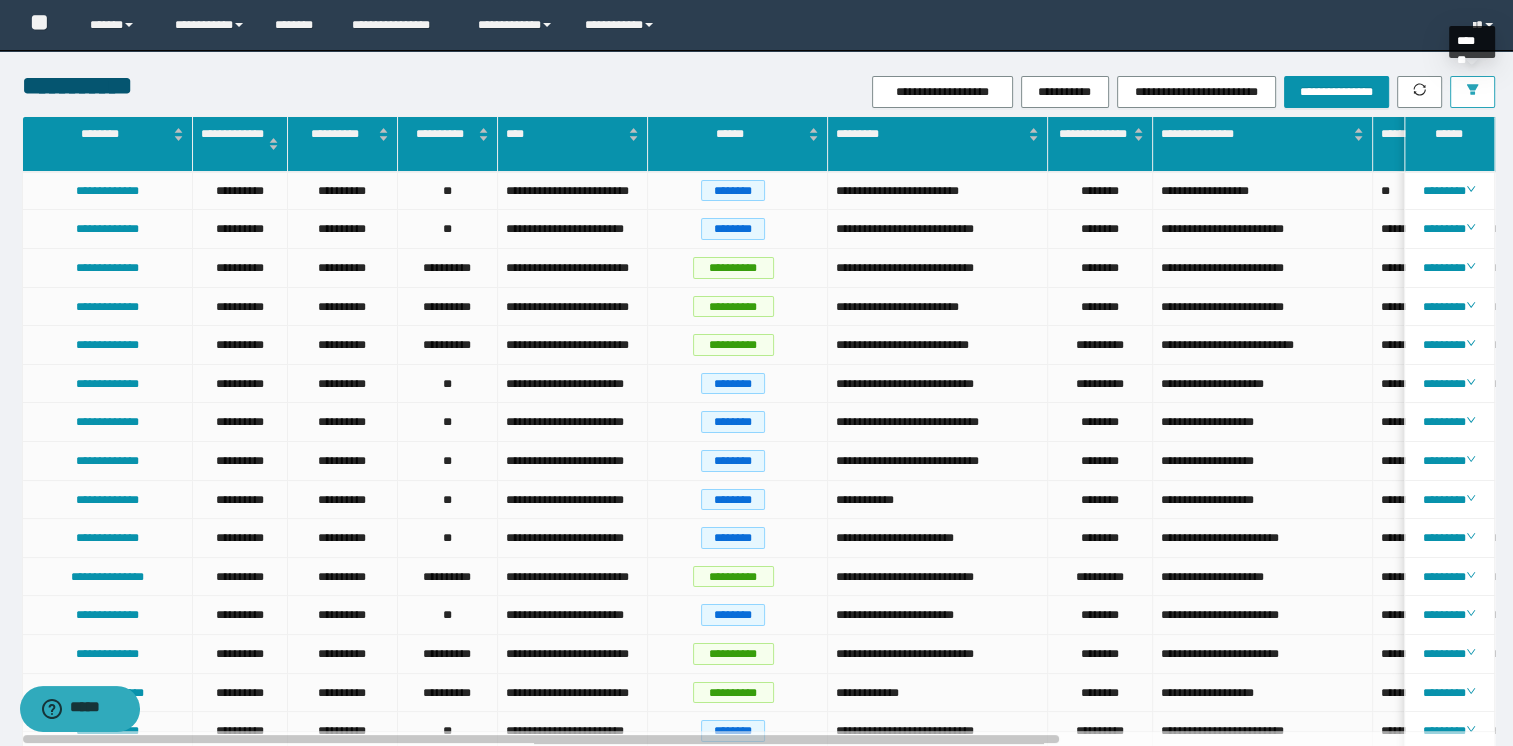 click at bounding box center (1472, 92) 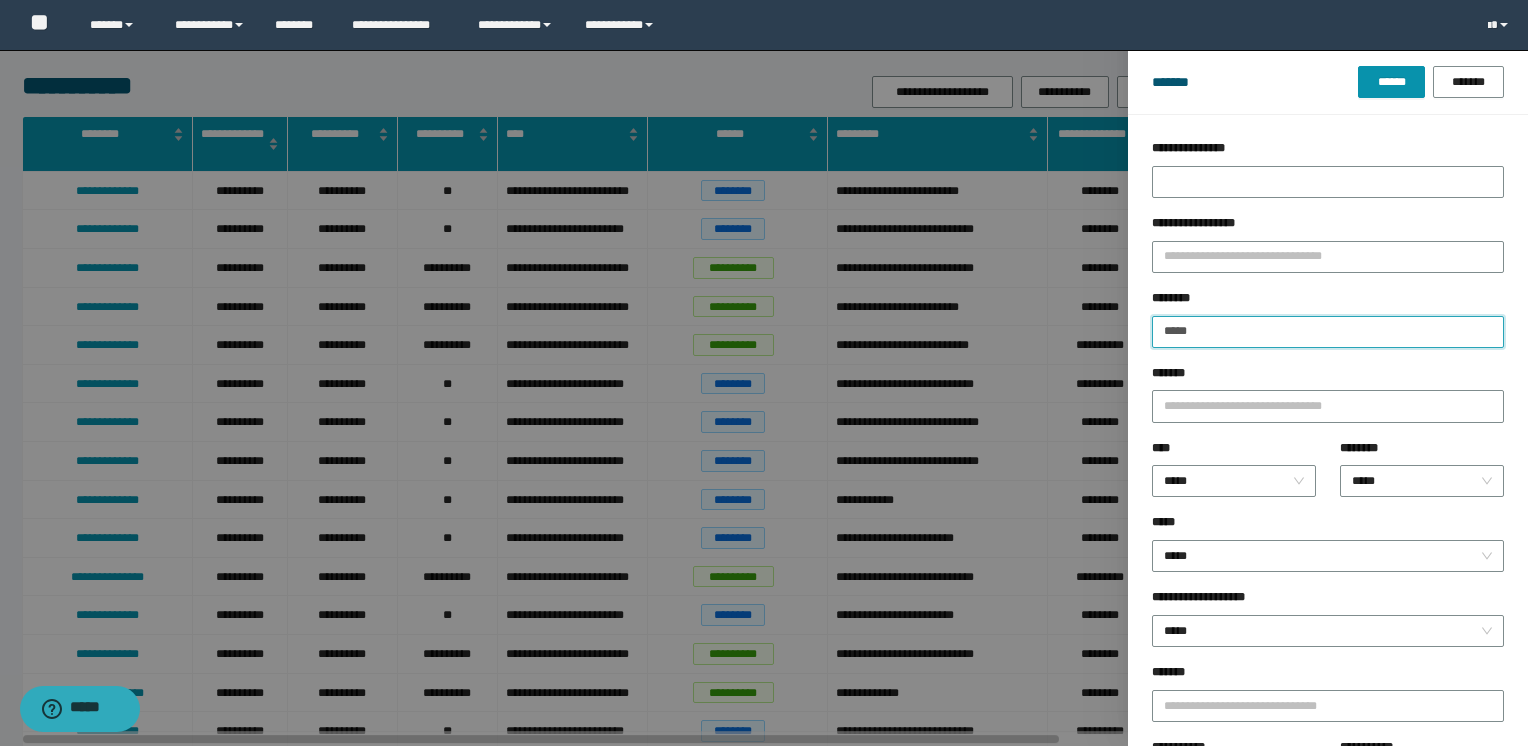 click on "*****" at bounding box center [1328, 332] 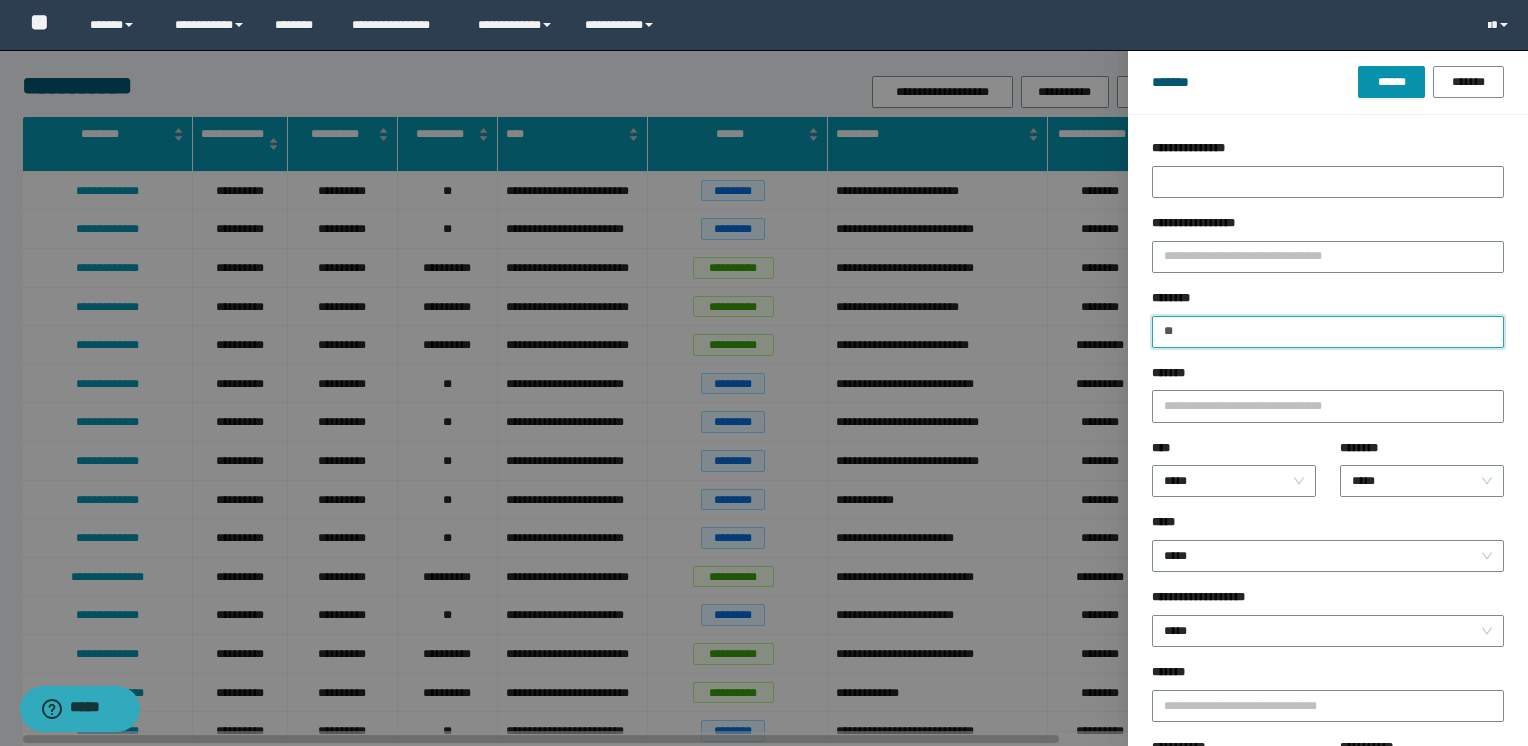 type on "*" 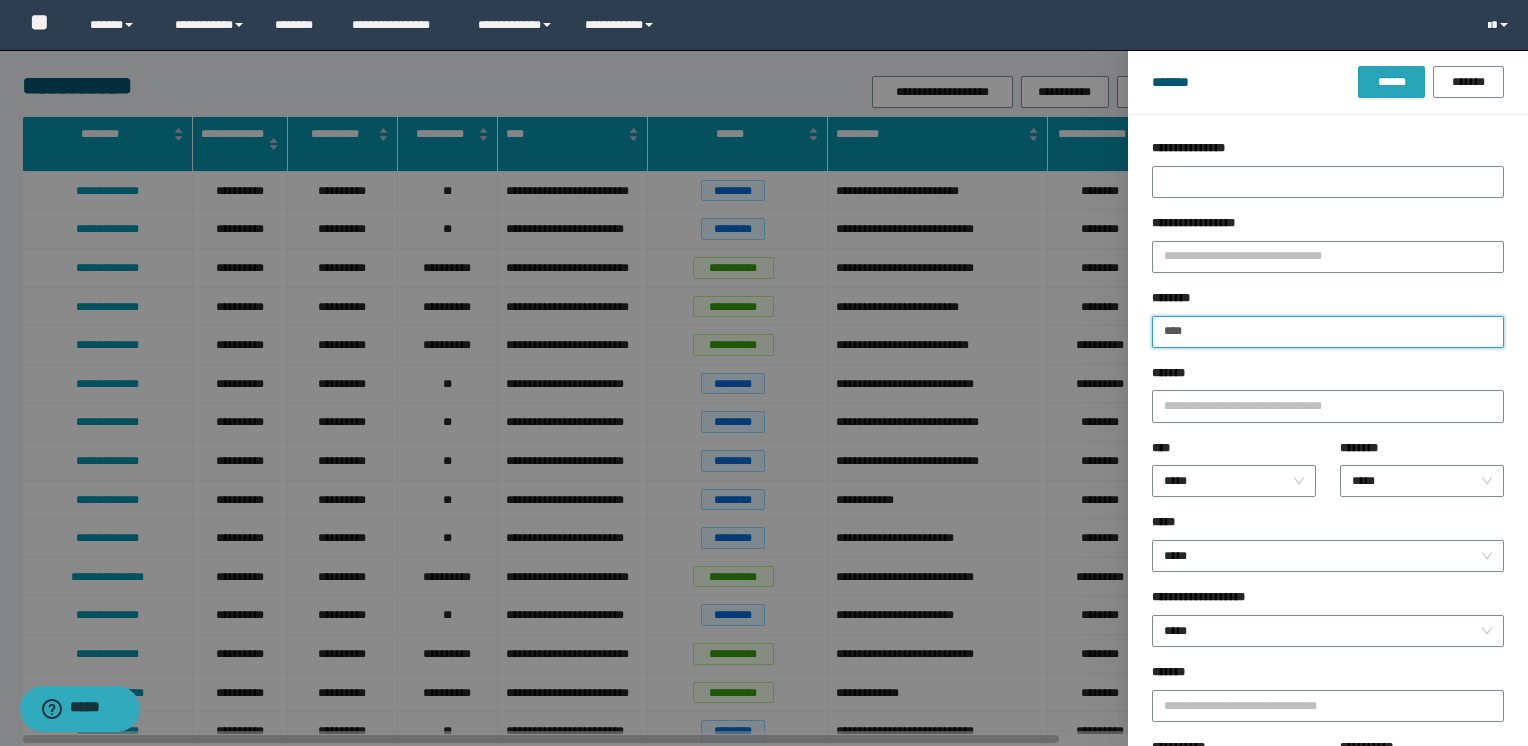 type on "****" 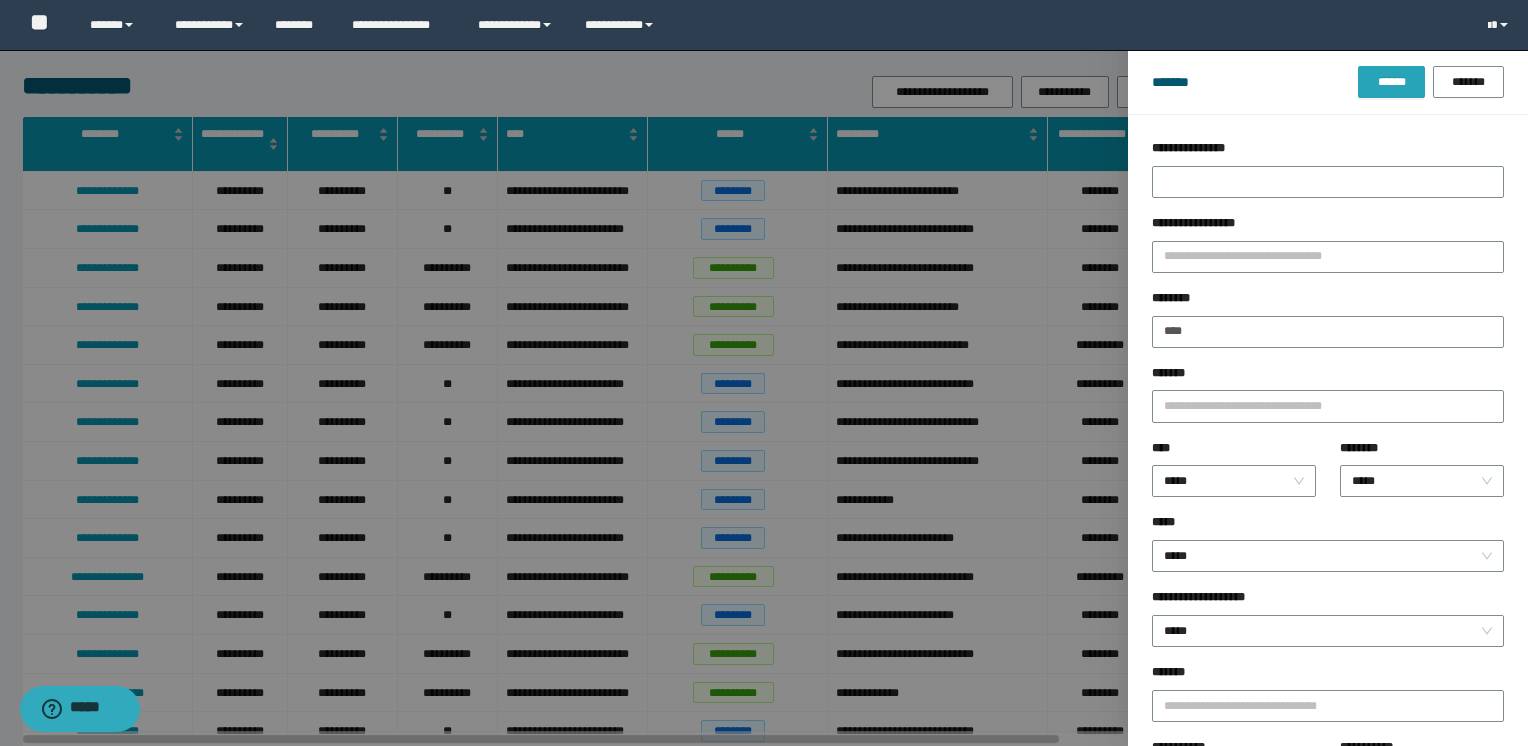 click on "******" at bounding box center [1391, 82] 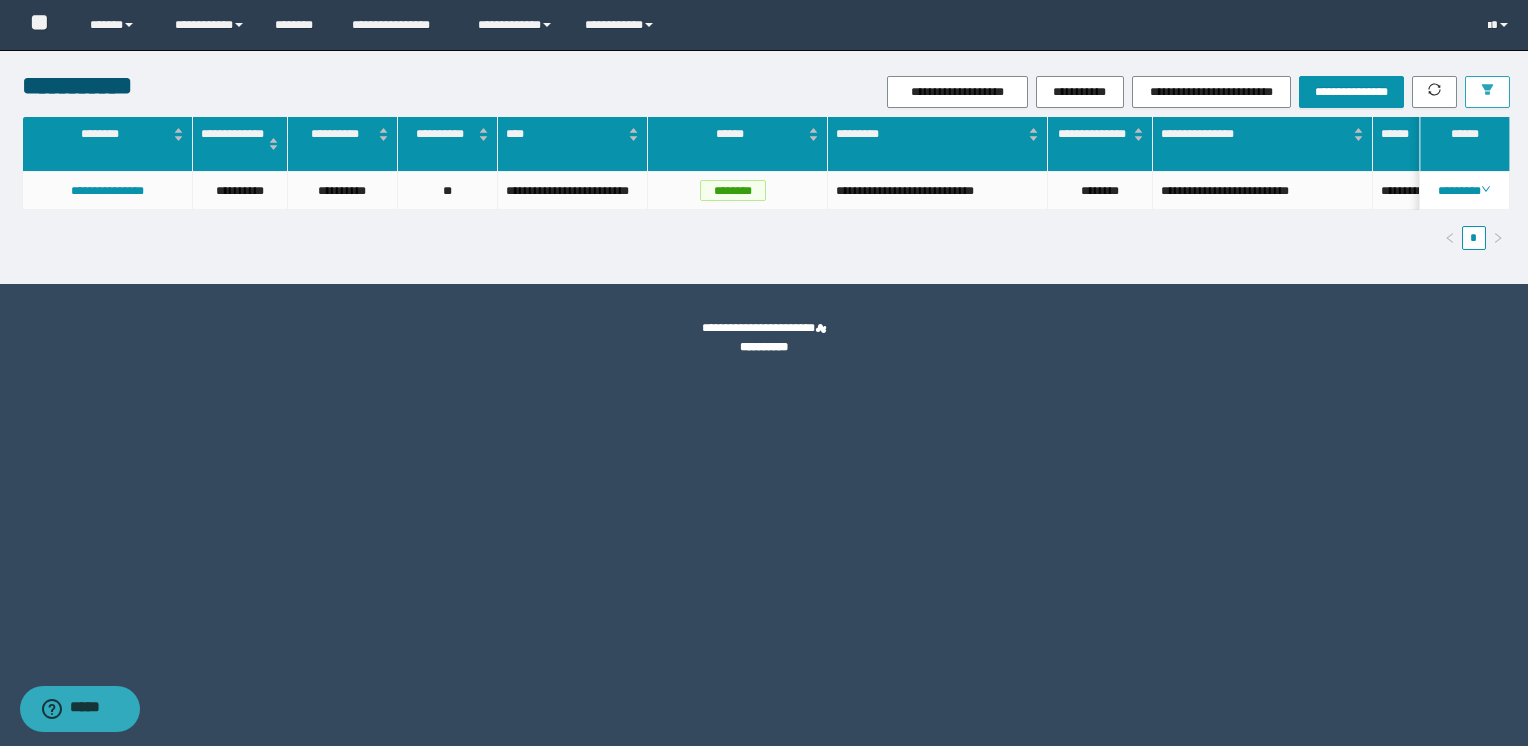 scroll, scrollTop: 0, scrollLeft: 136, axis: horizontal 